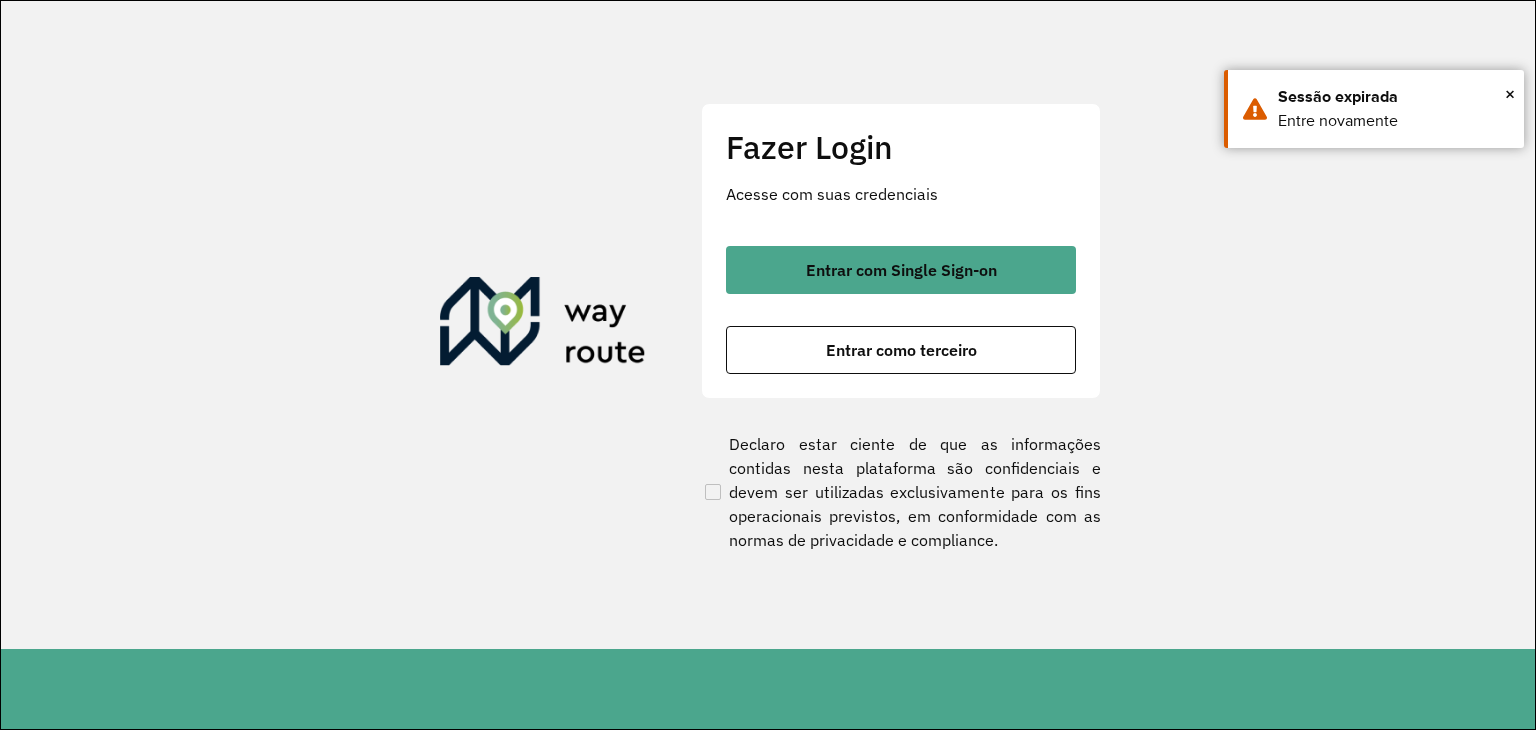 scroll, scrollTop: 0, scrollLeft: 0, axis: both 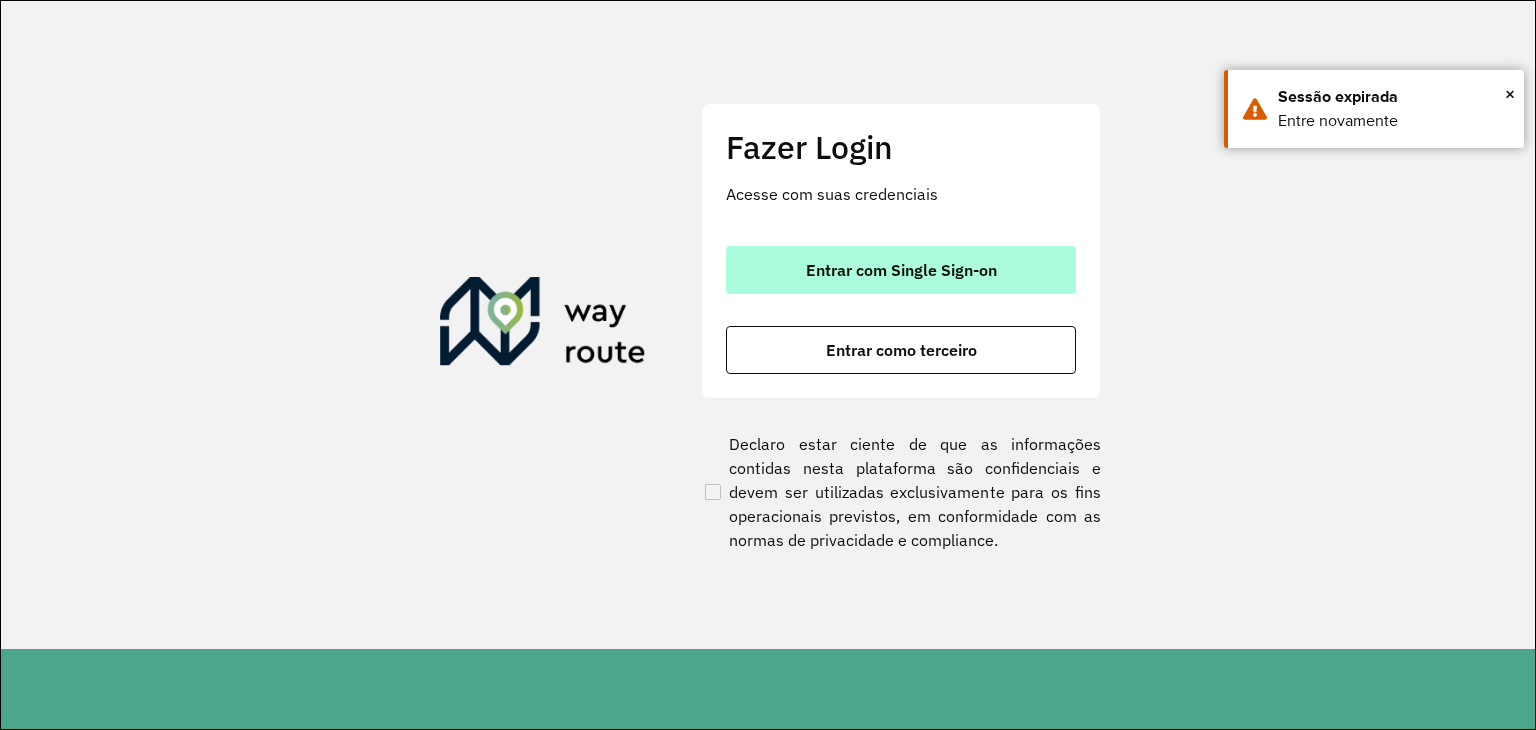 click on "Entrar com Single Sign-on" at bounding box center (901, 270) 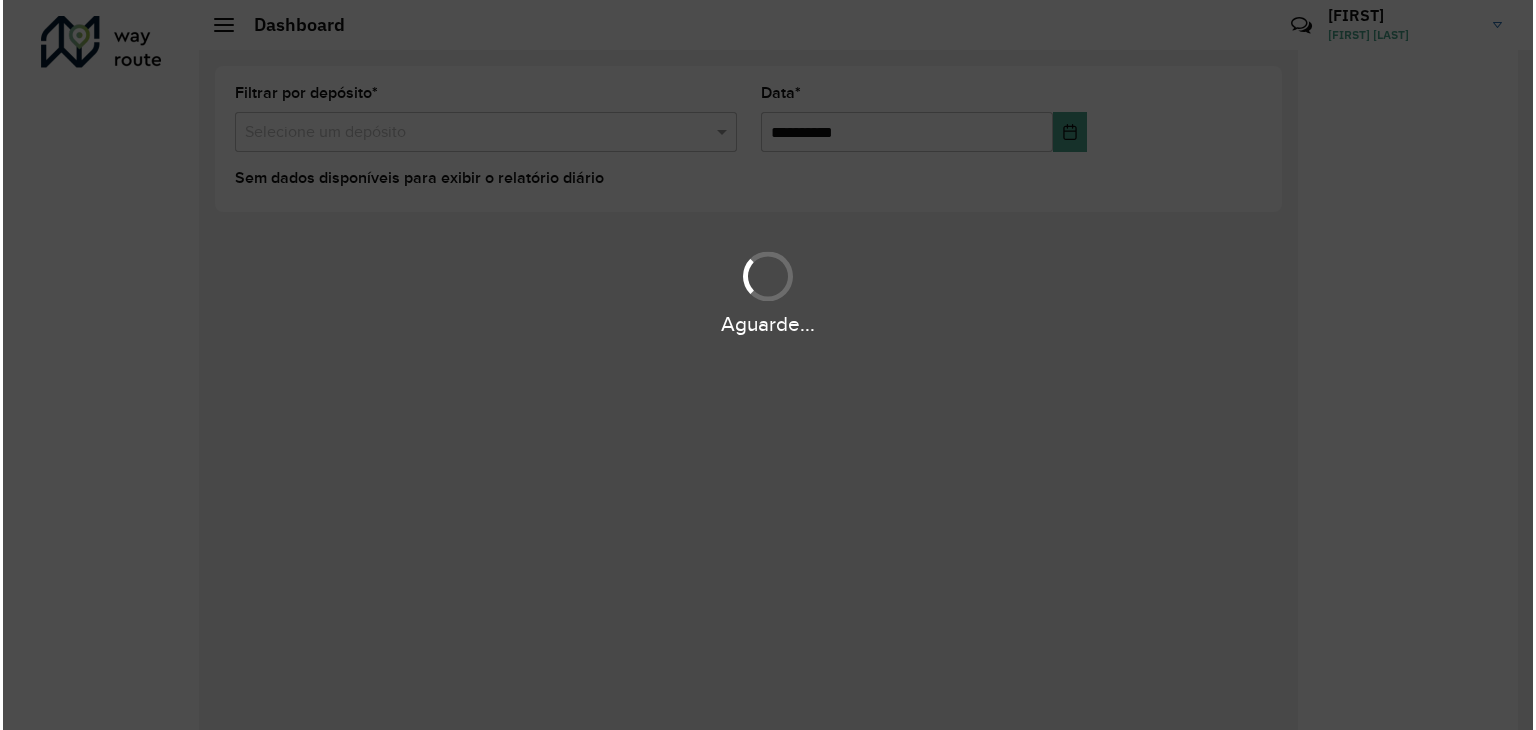 scroll, scrollTop: 0, scrollLeft: 0, axis: both 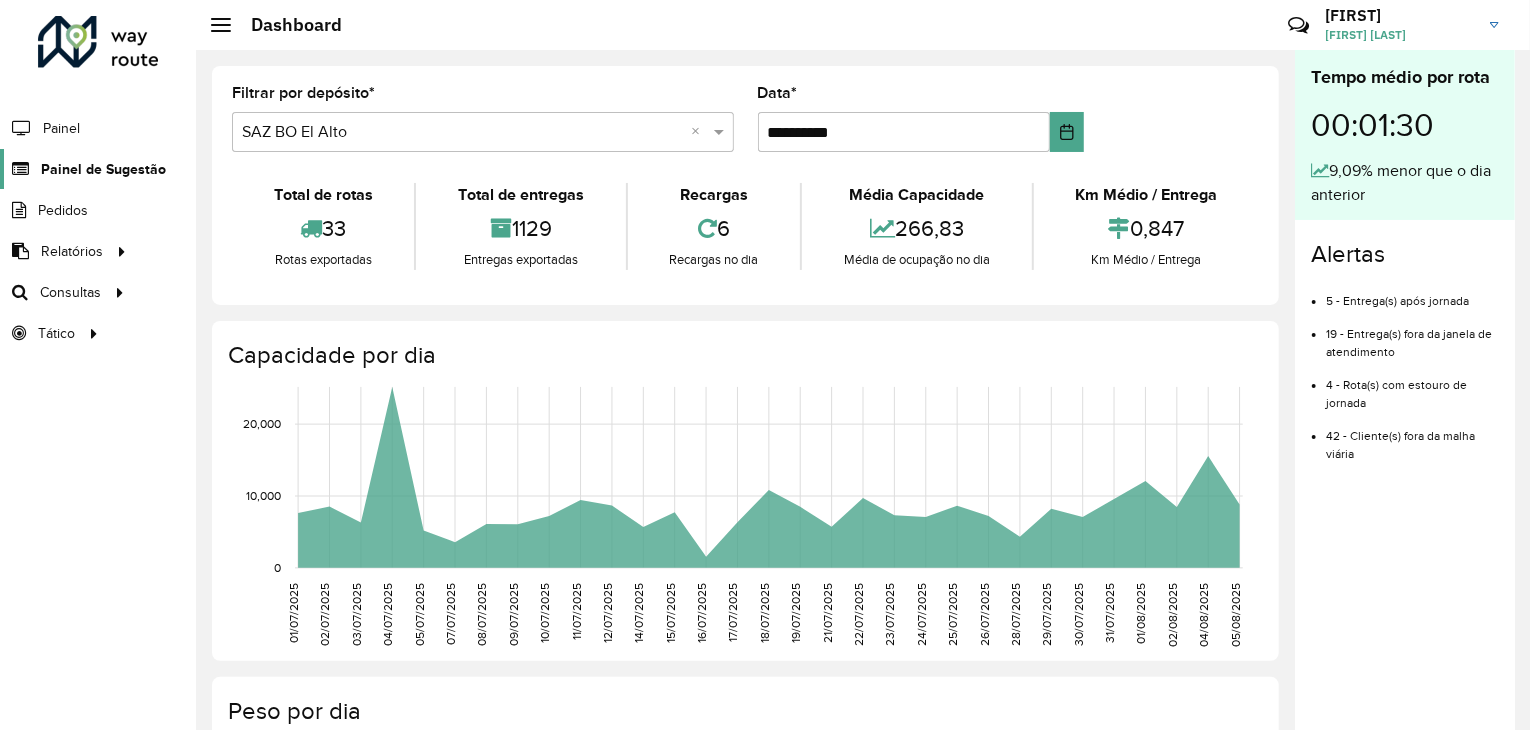 click on "Painel de Sugestão" 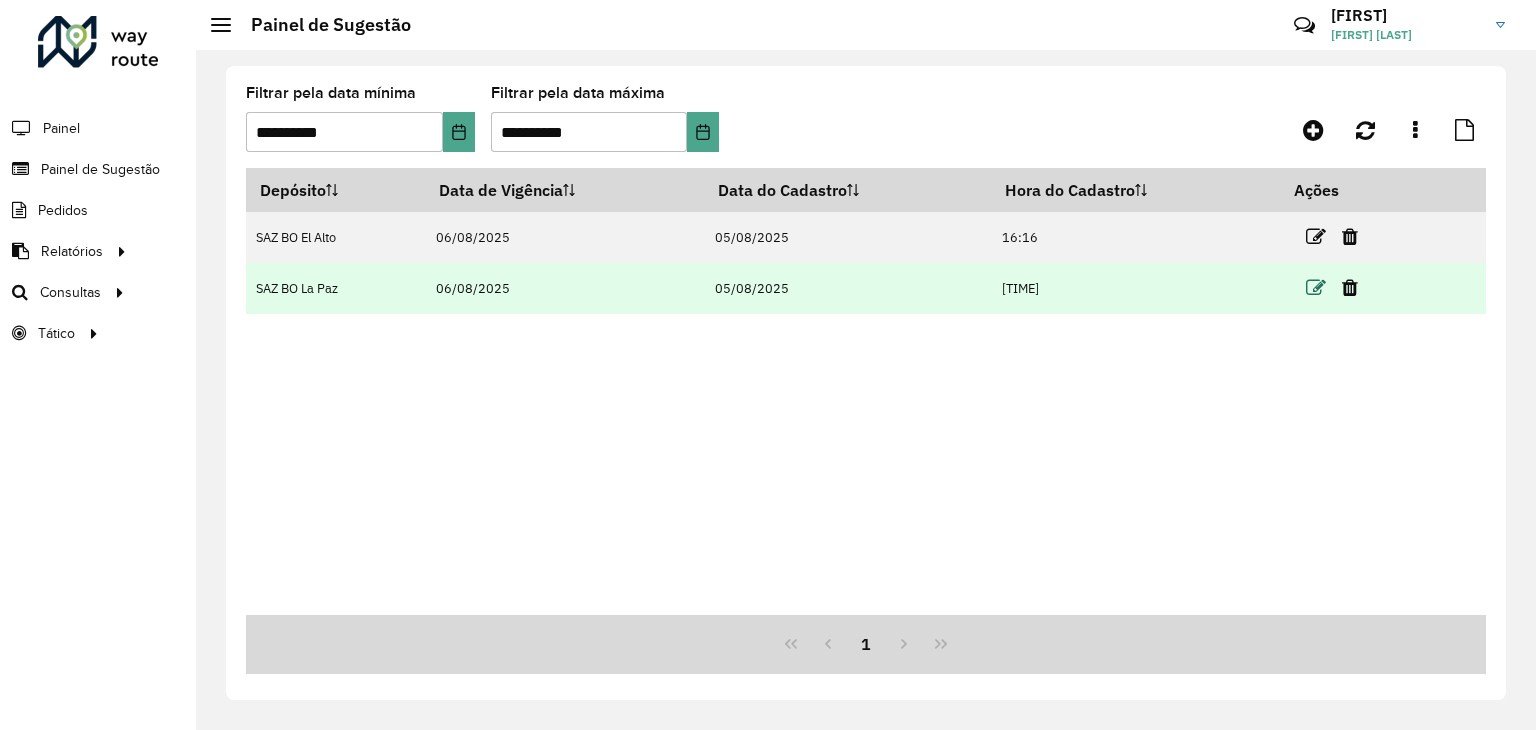 click at bounding box center [1316, 288] 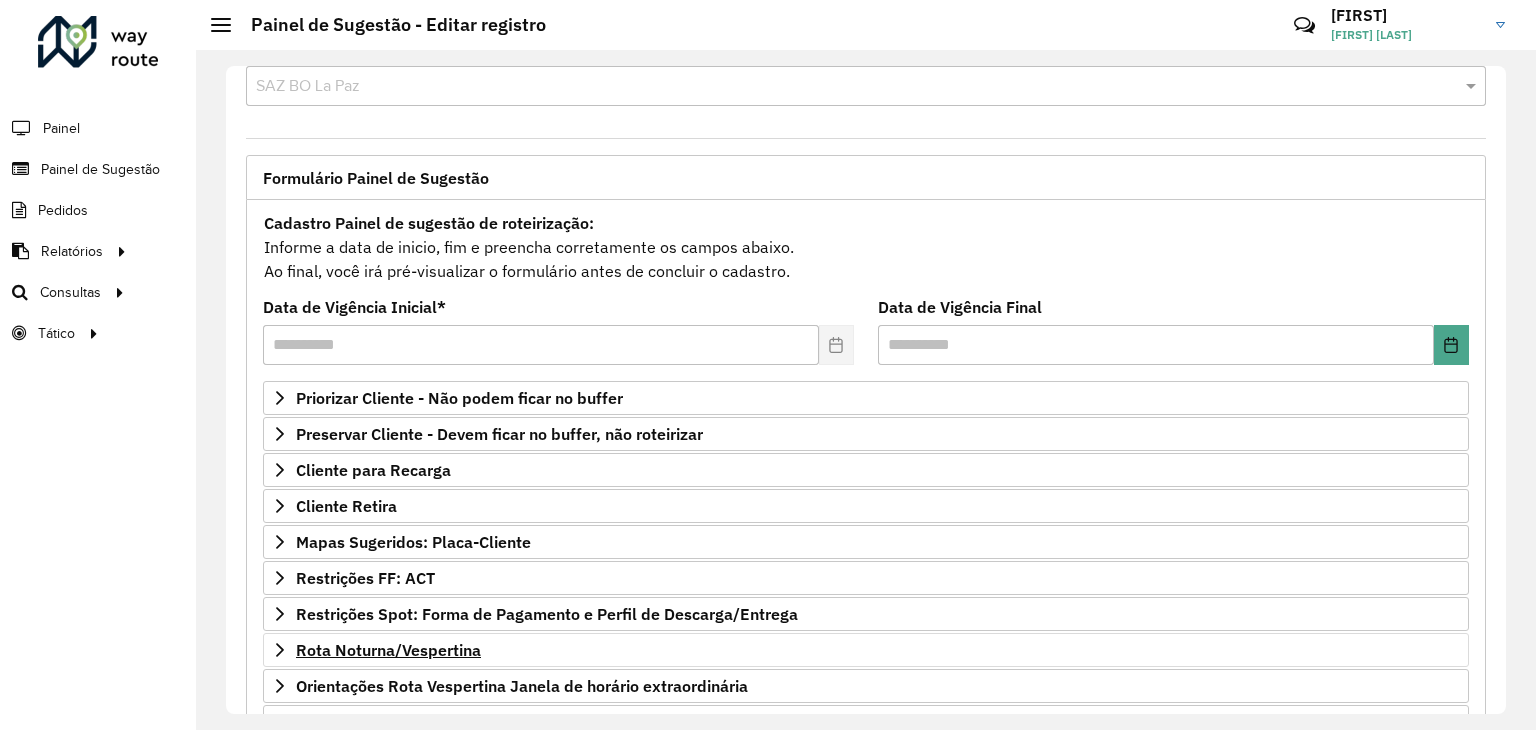 scroll, scrollTop: 224, scrollLeft: 0, axis: vertical 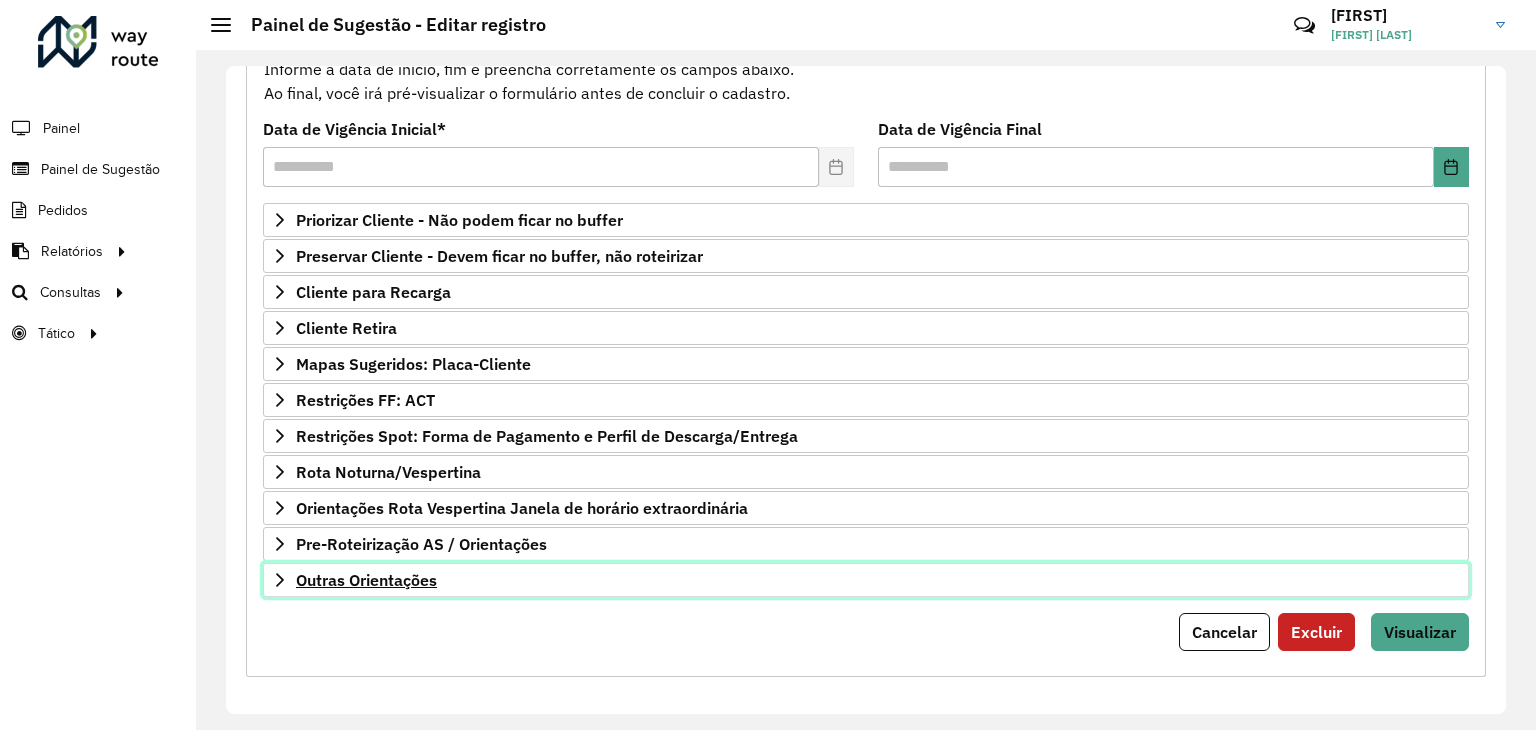 click on "Outras Orientações" at bounding box center [366, 580] 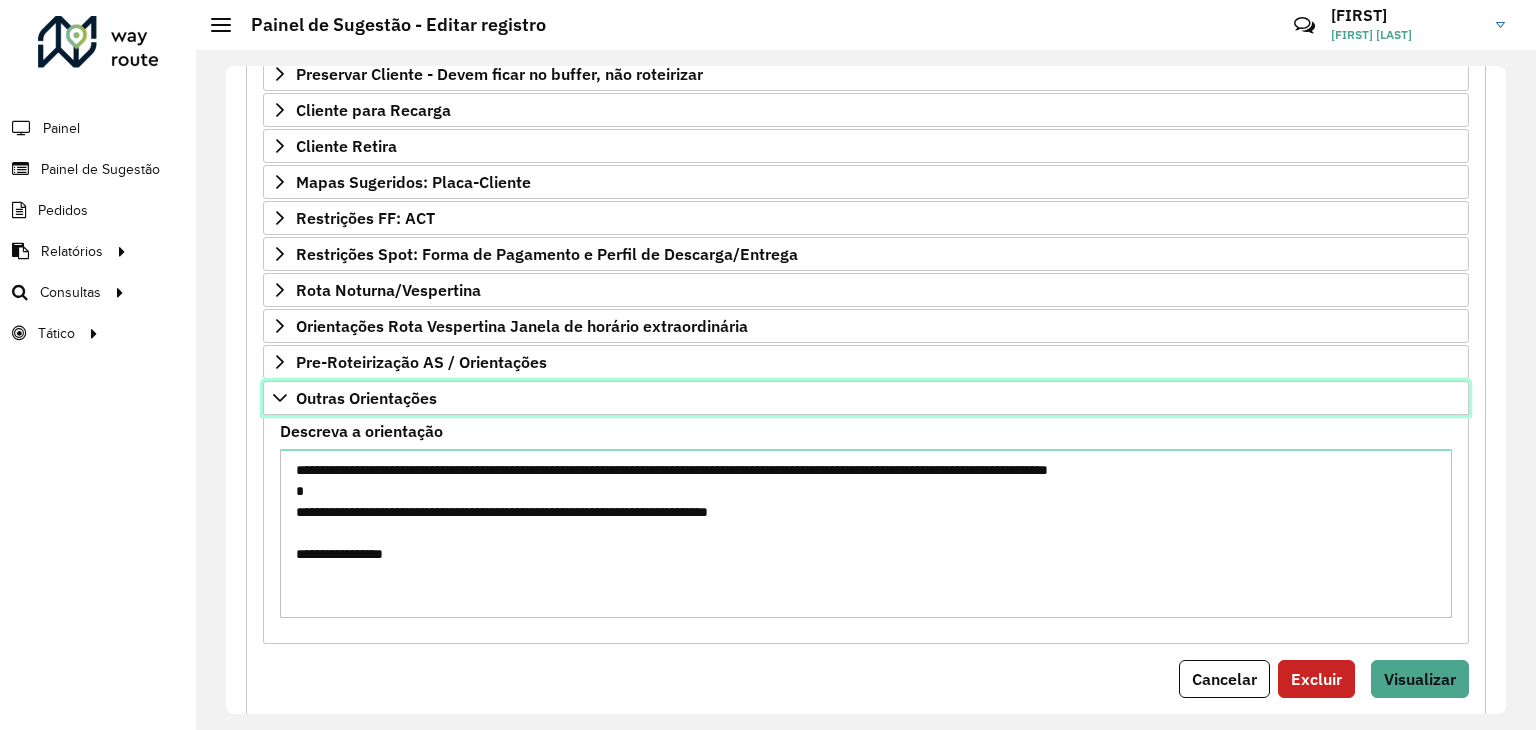 scroll, scrollTop: 451, scrollLeft: 0, axis: vertical 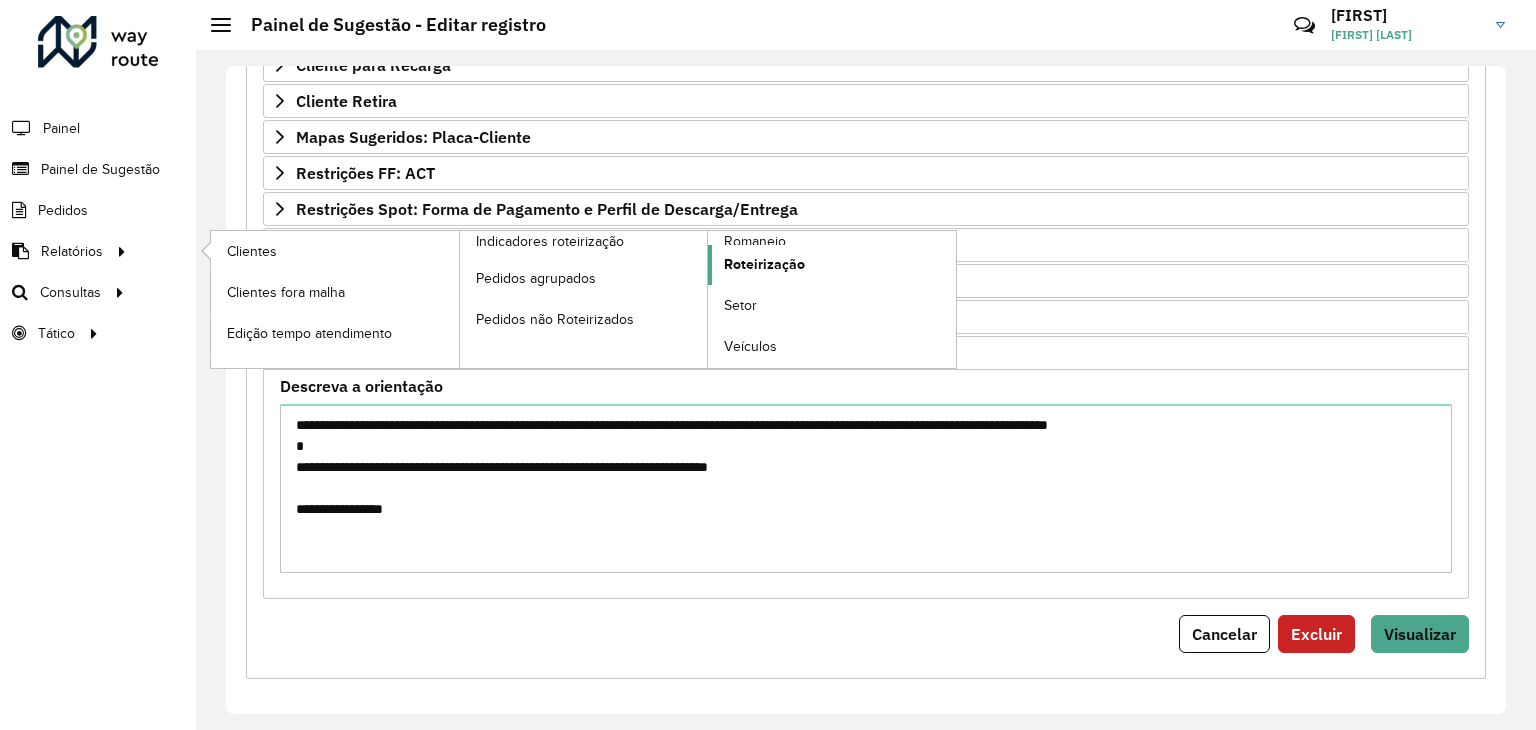 click on "Roteirização" 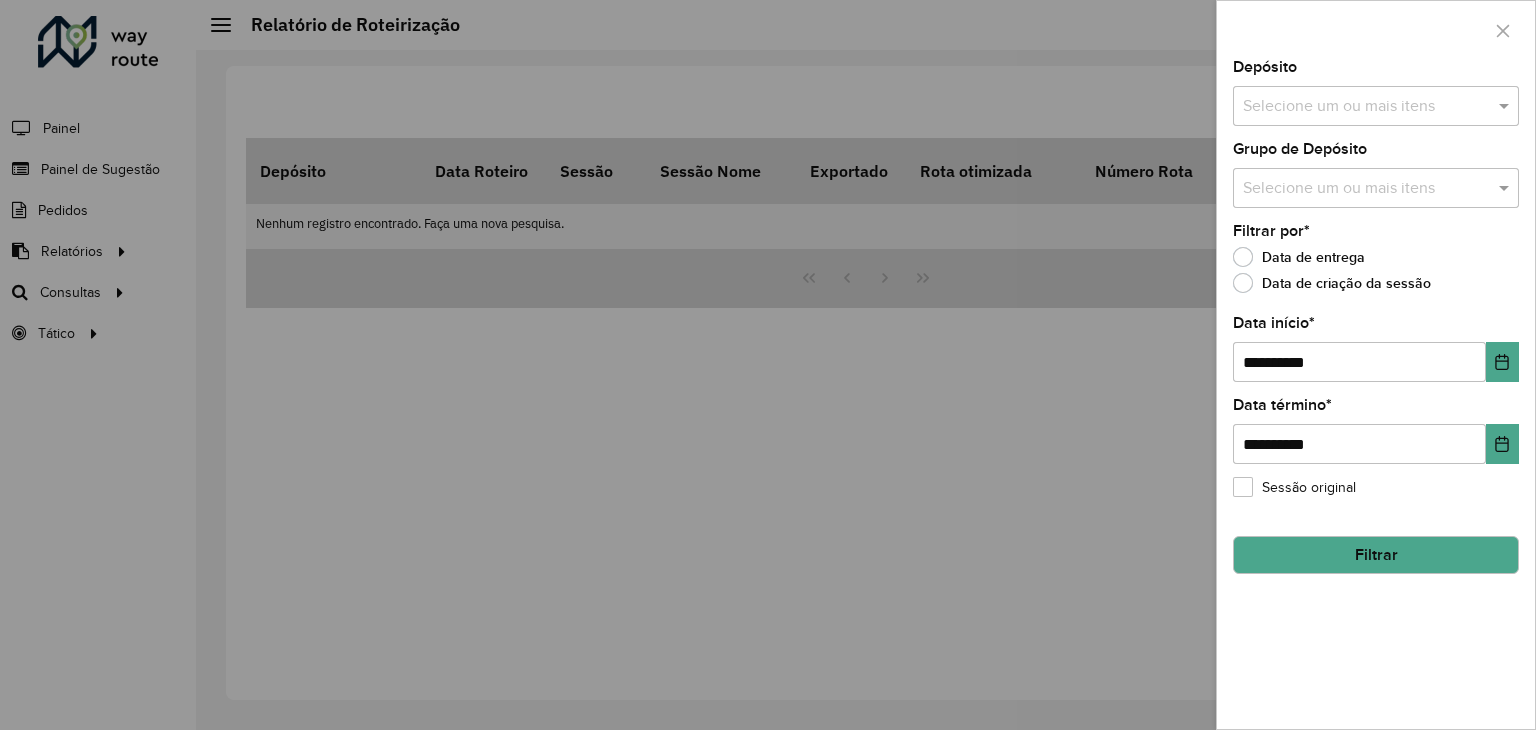 click at bounding box center (1366, 107) 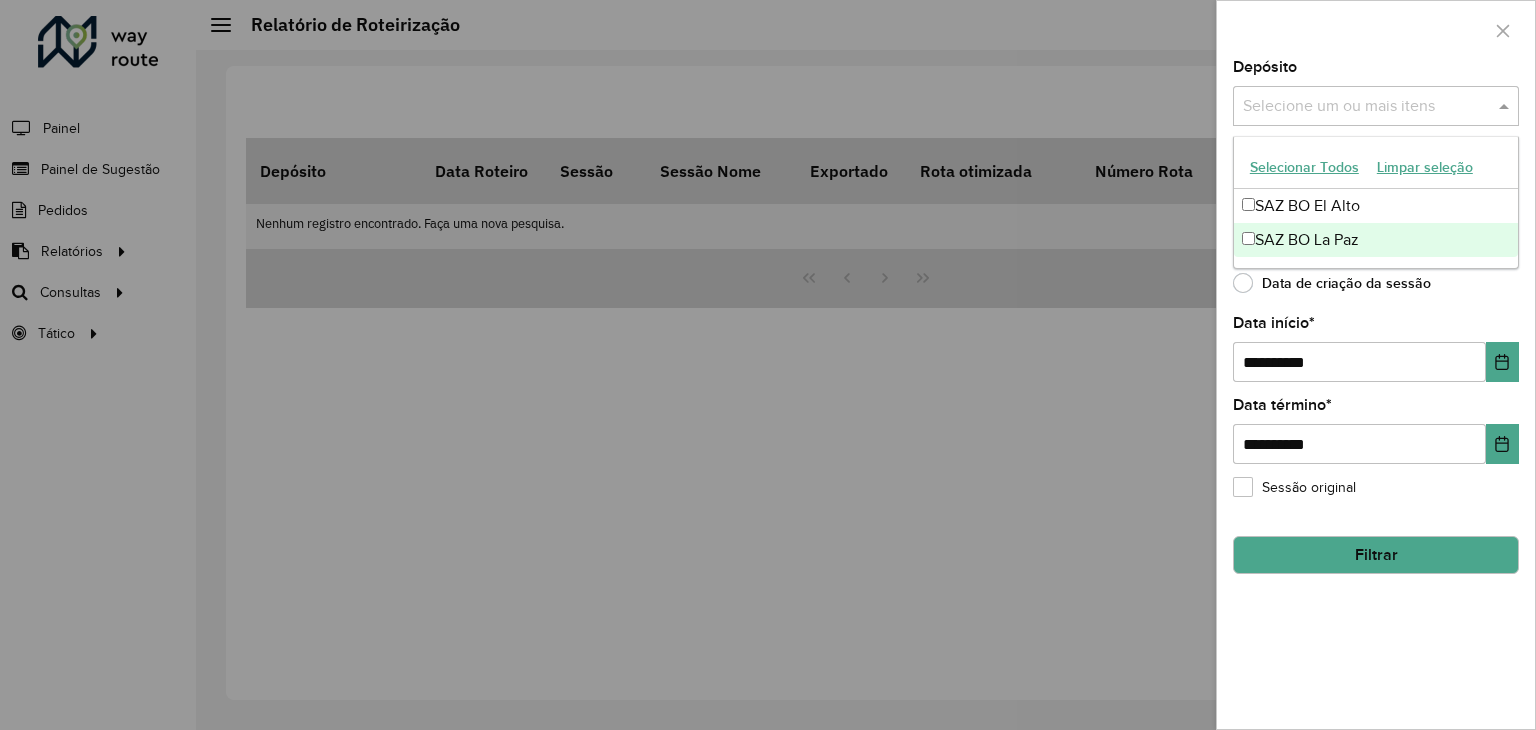 click on "SAZ BO La Paz" at bounding box center [1376, 240] 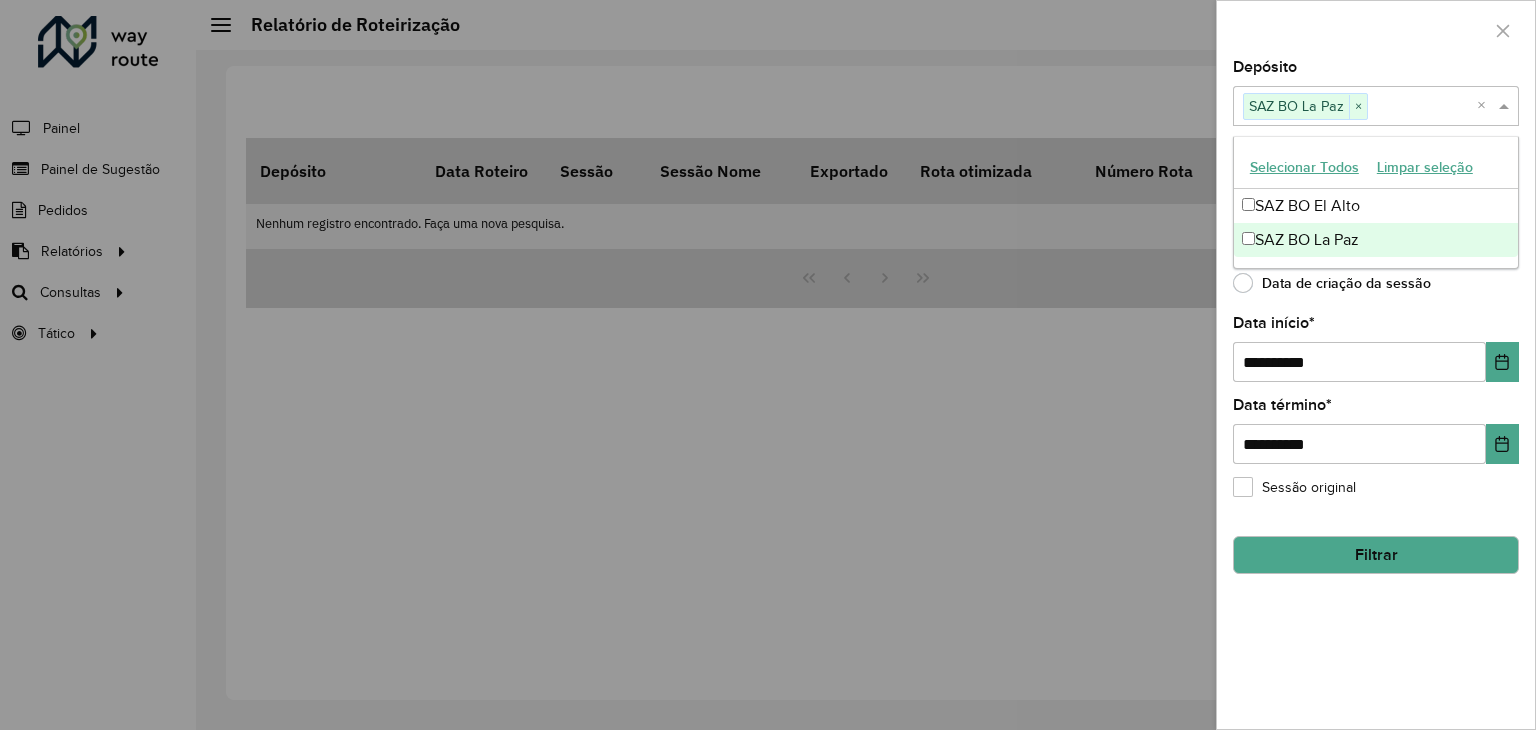 click on "**********" 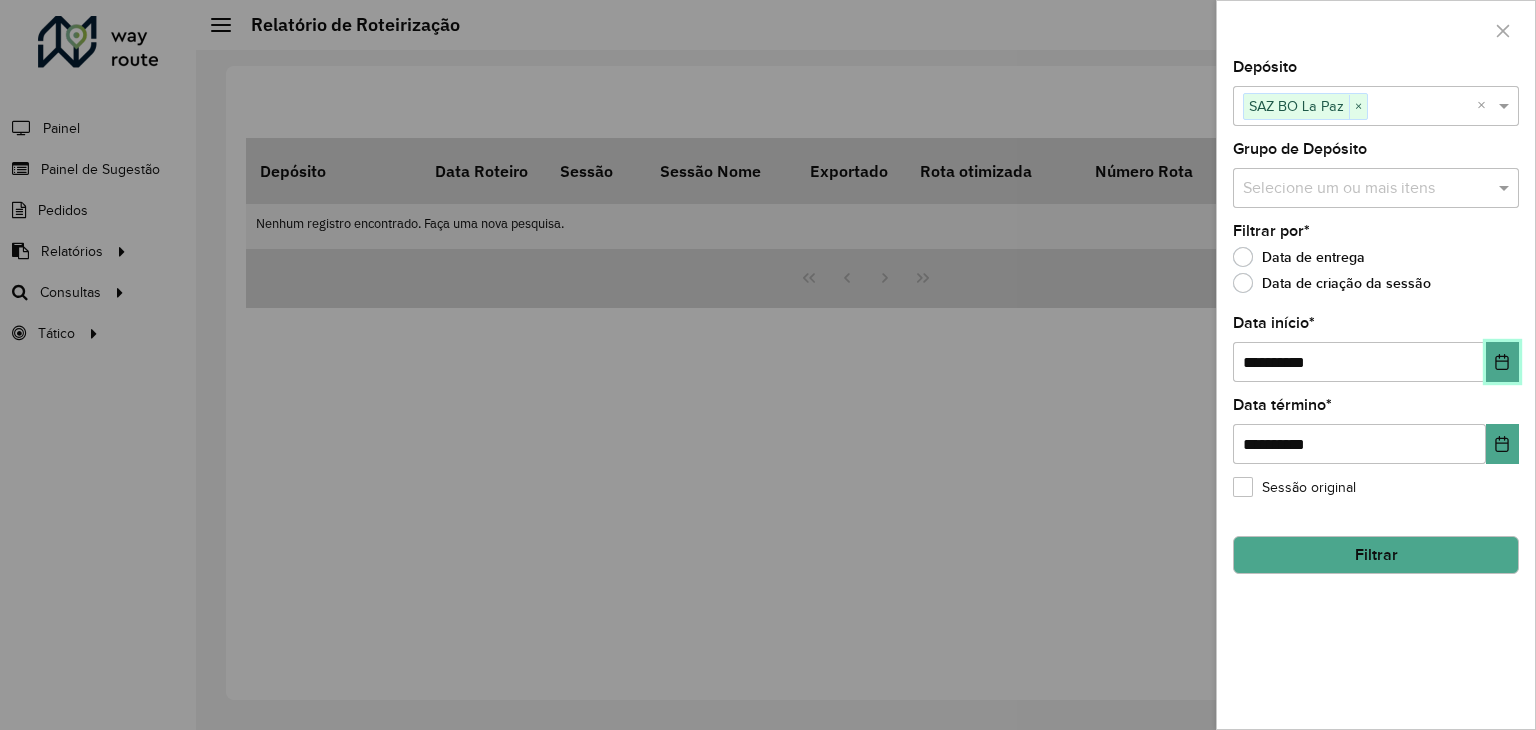 click 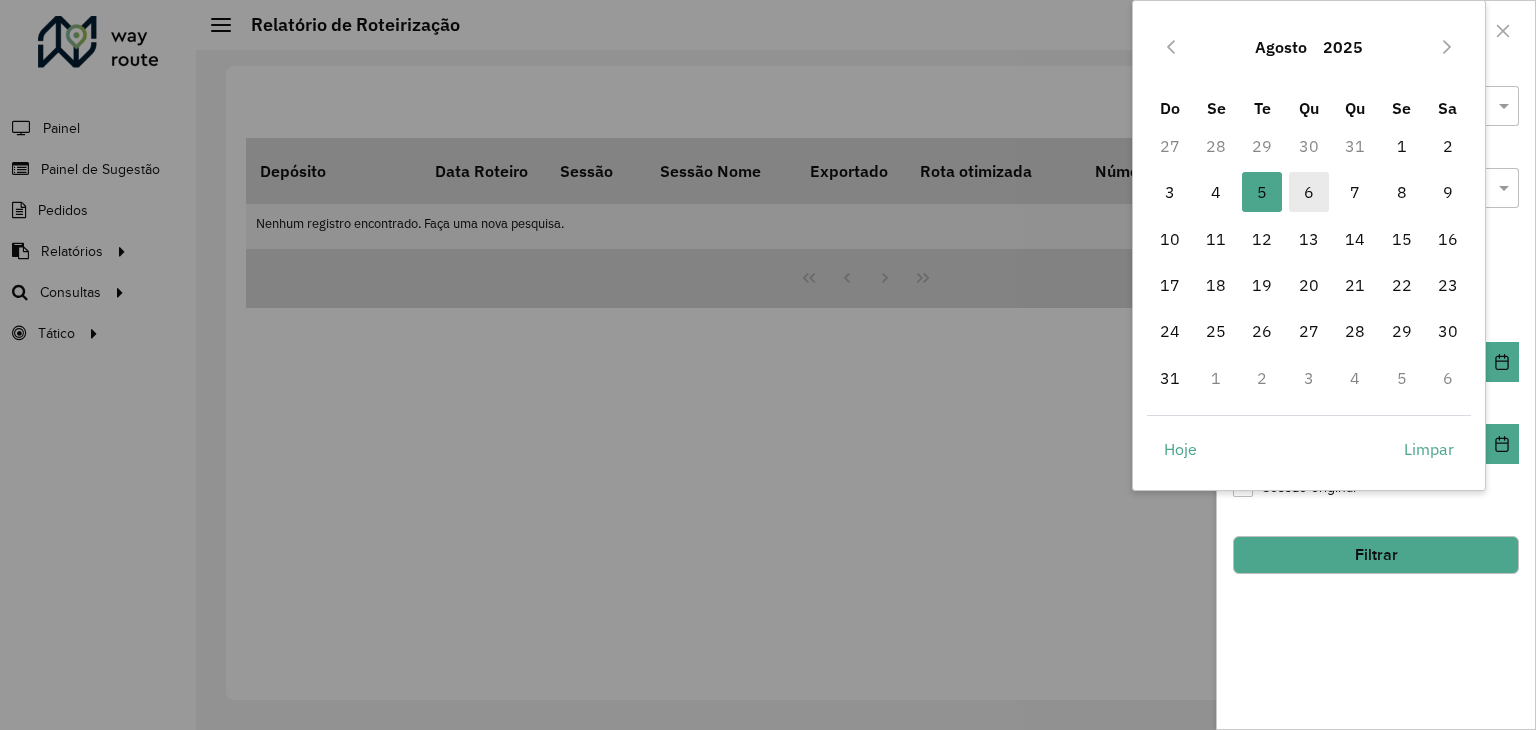 click on "6" at bounding box center (1309, 192) 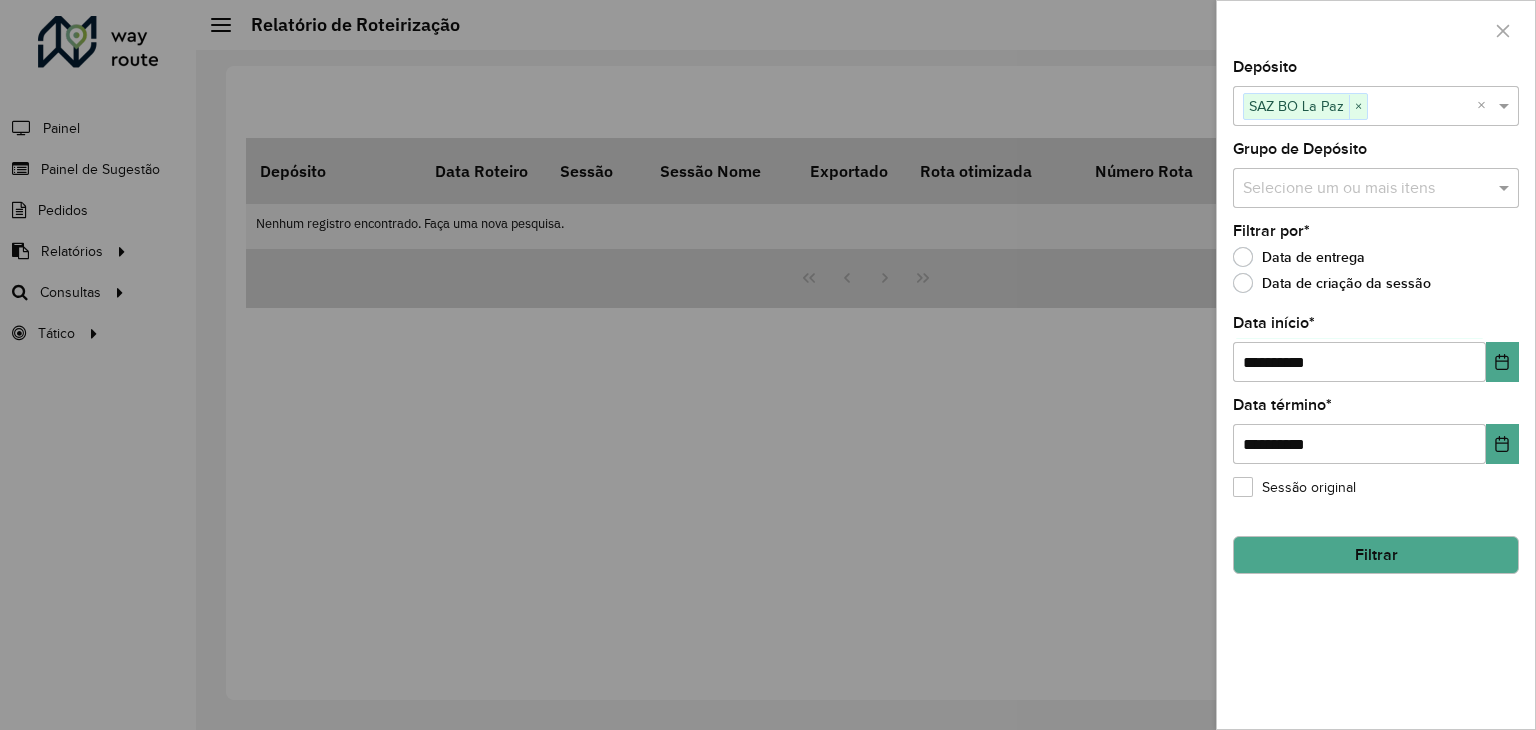 click on "Filtrar" 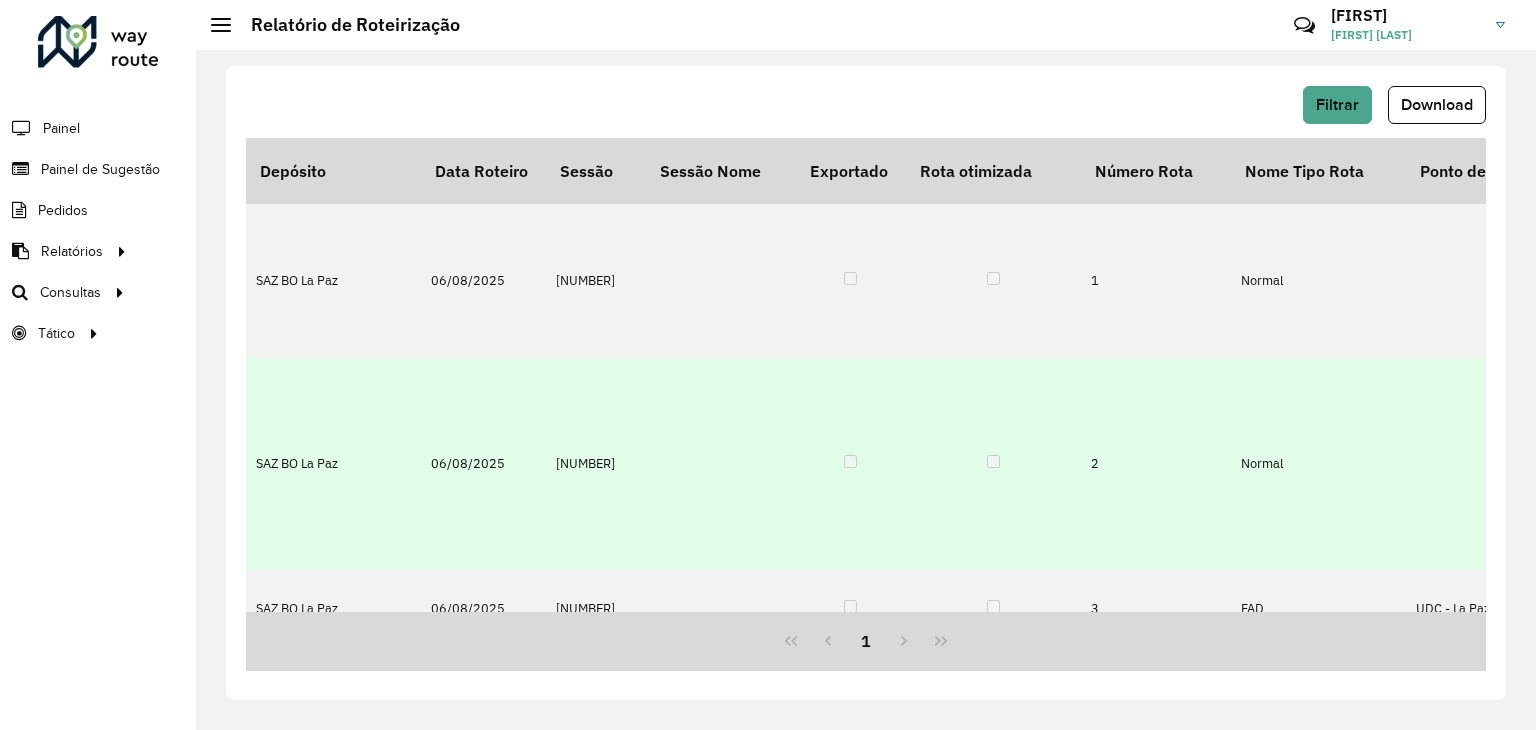 scroll, scrollTop: 0, scrollLeft: 0, axis: both 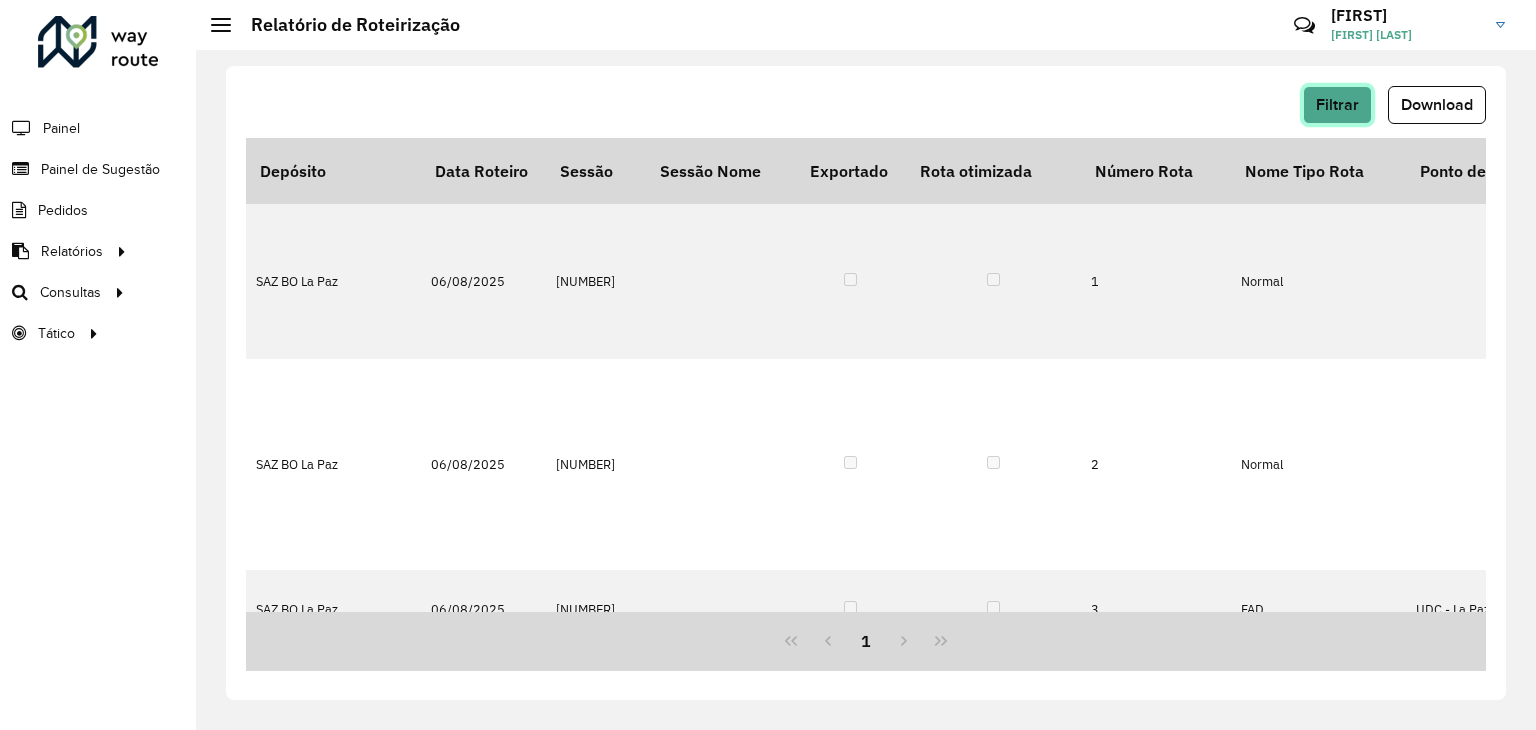 click on "Filtrar" 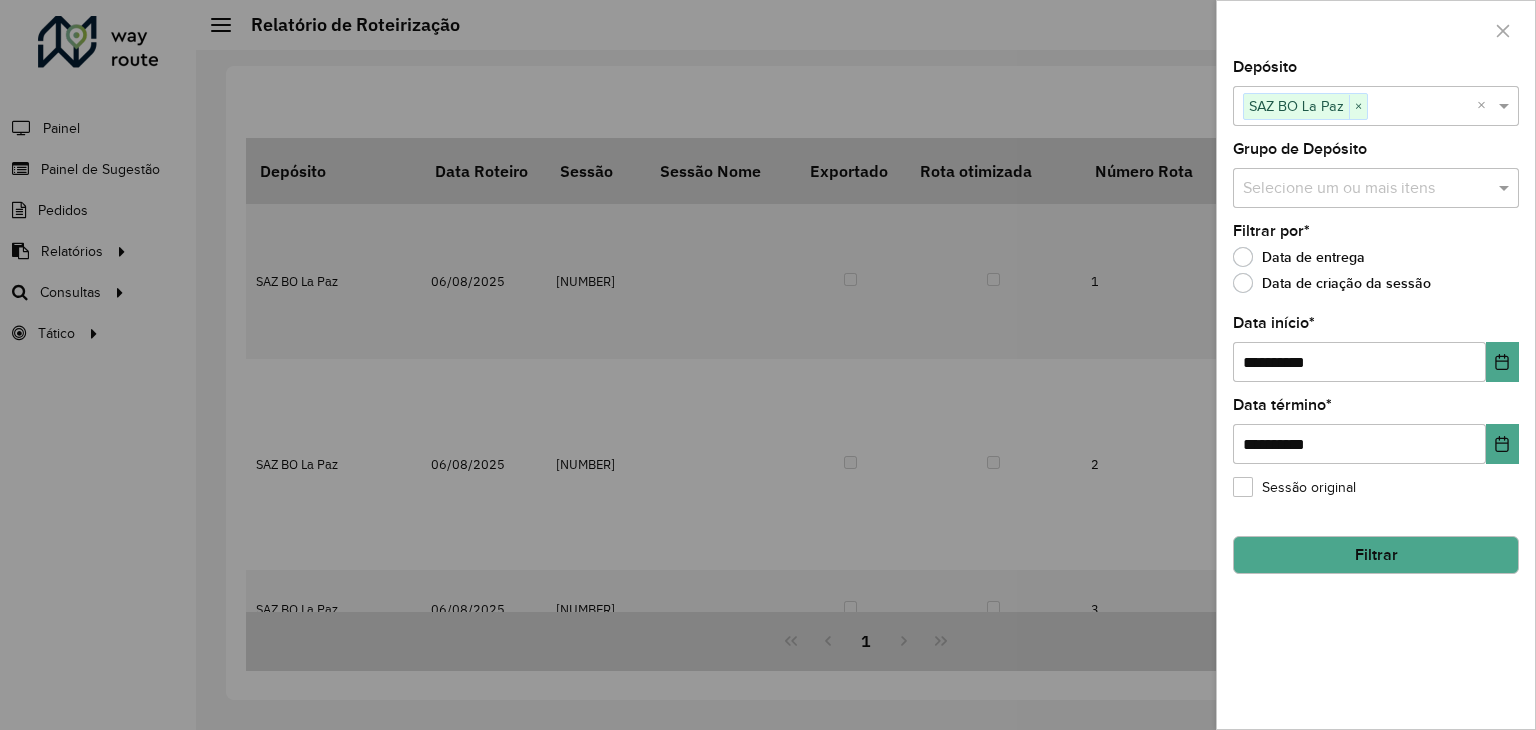 click on "Filtrar" 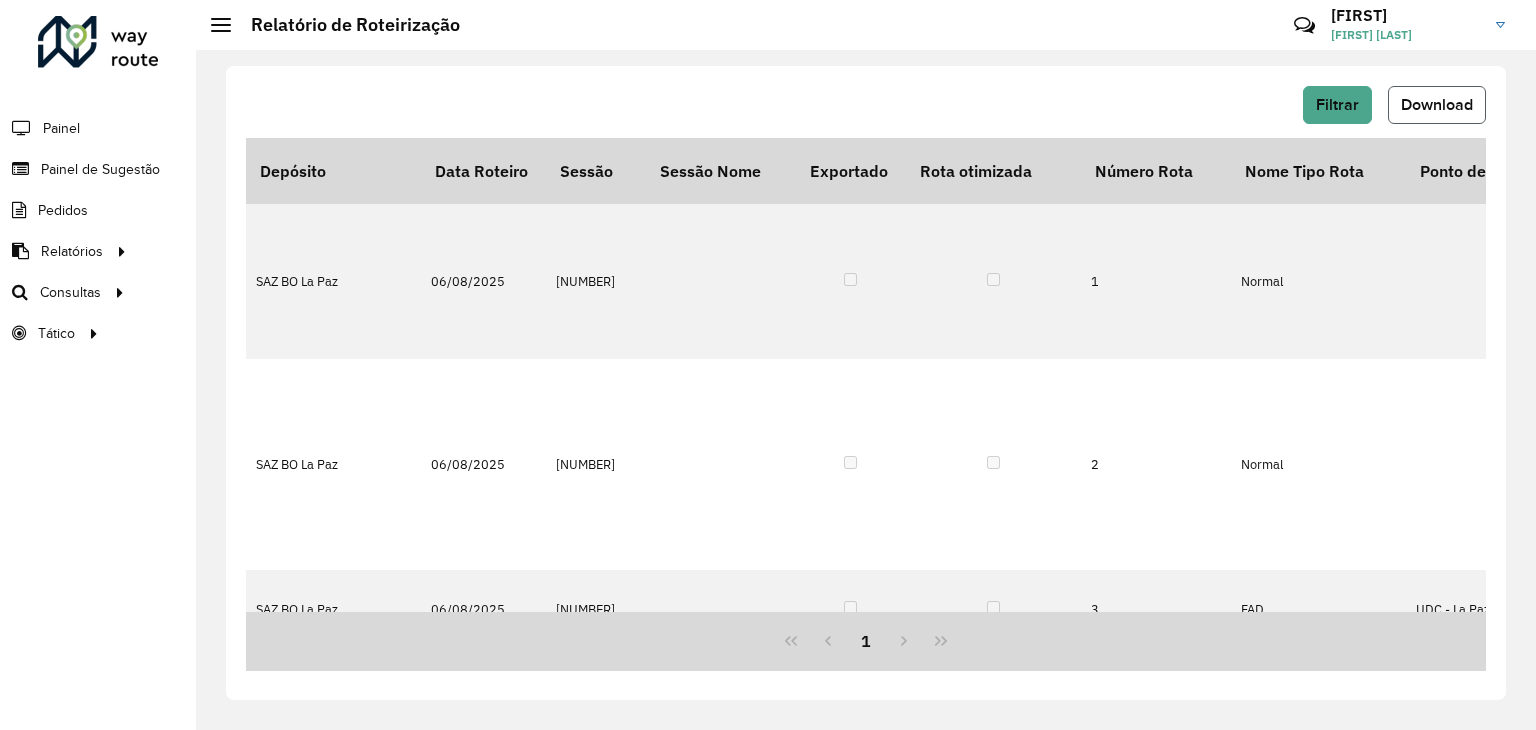 click on "Download" 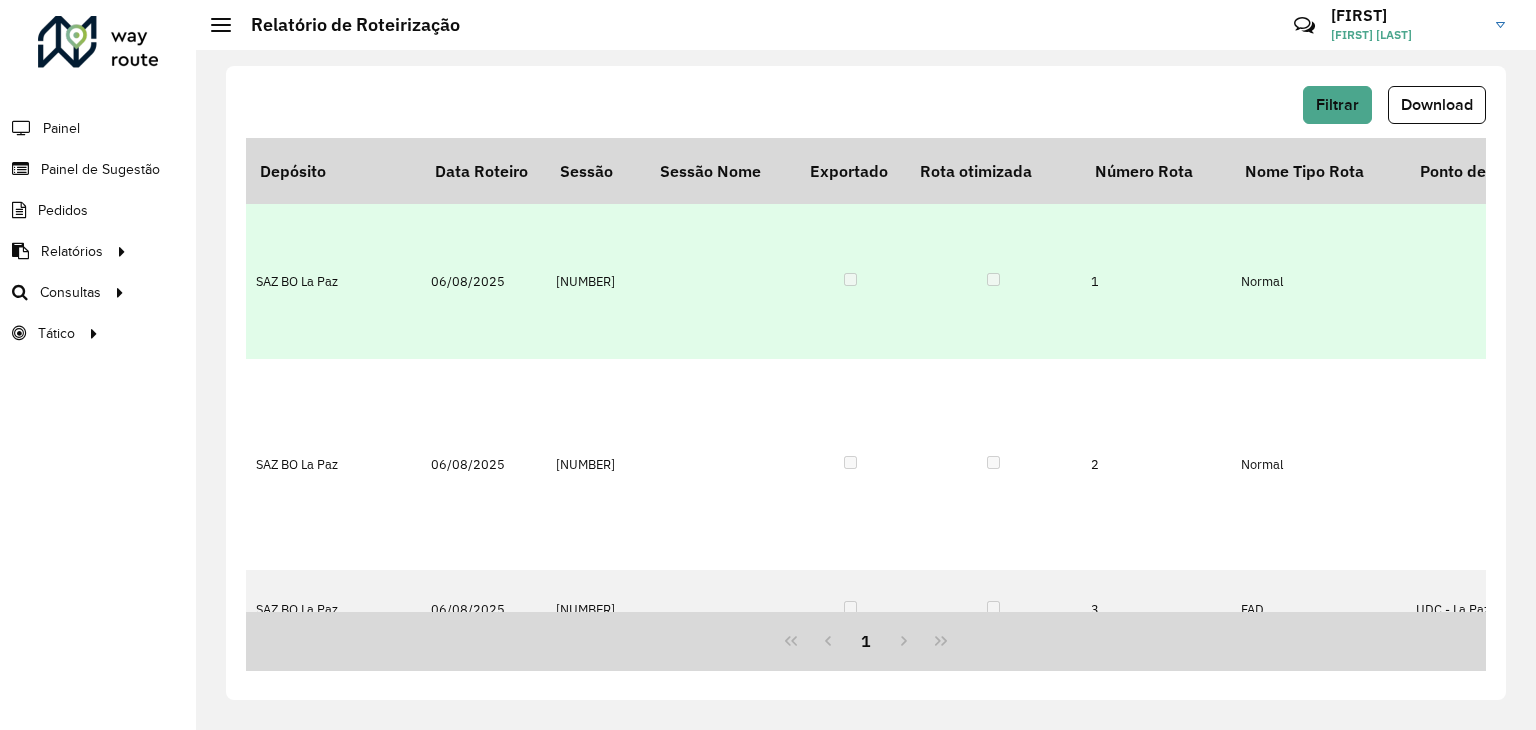 scroll, scrollTop: 0, scrollLeft: 0, axis: both 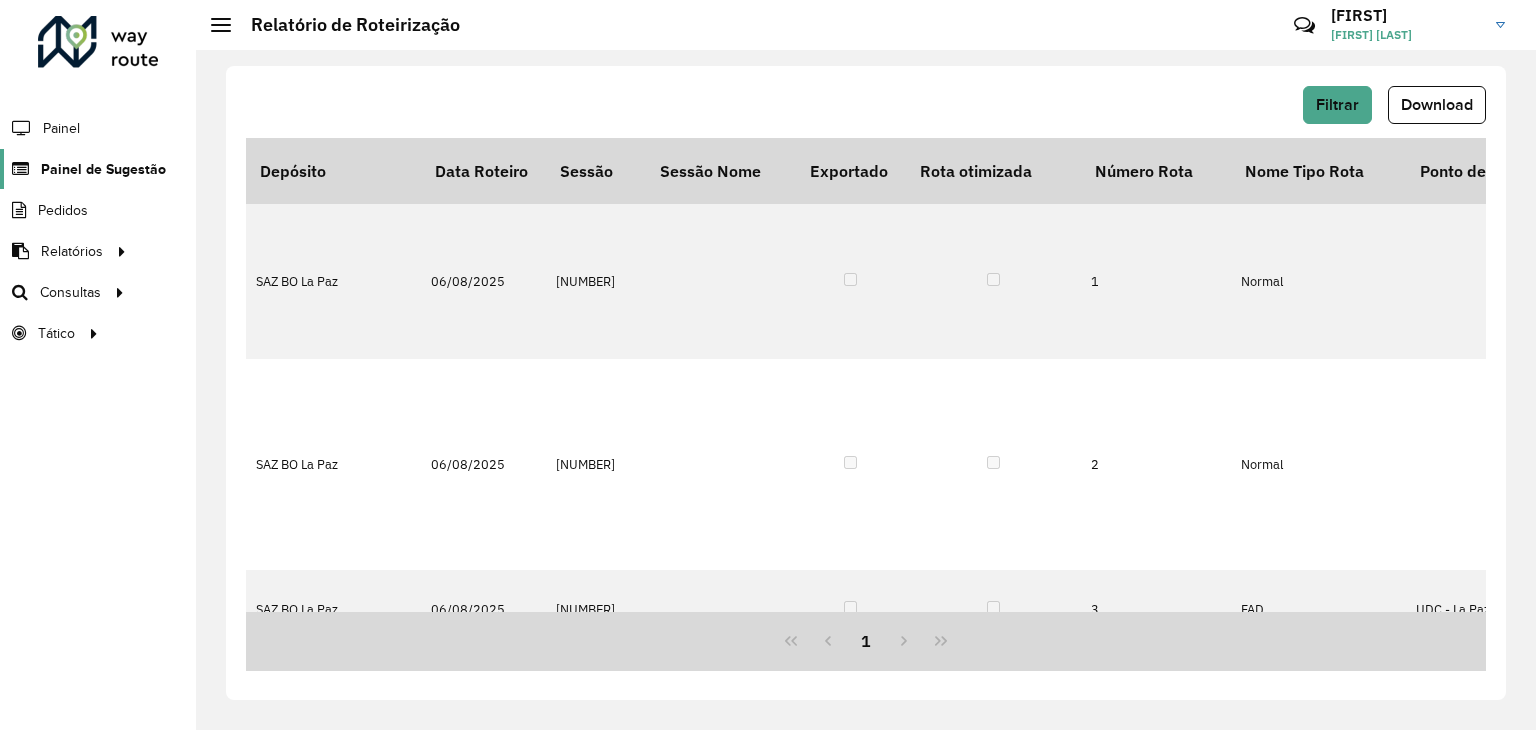 click on "Painel de Sugestão" 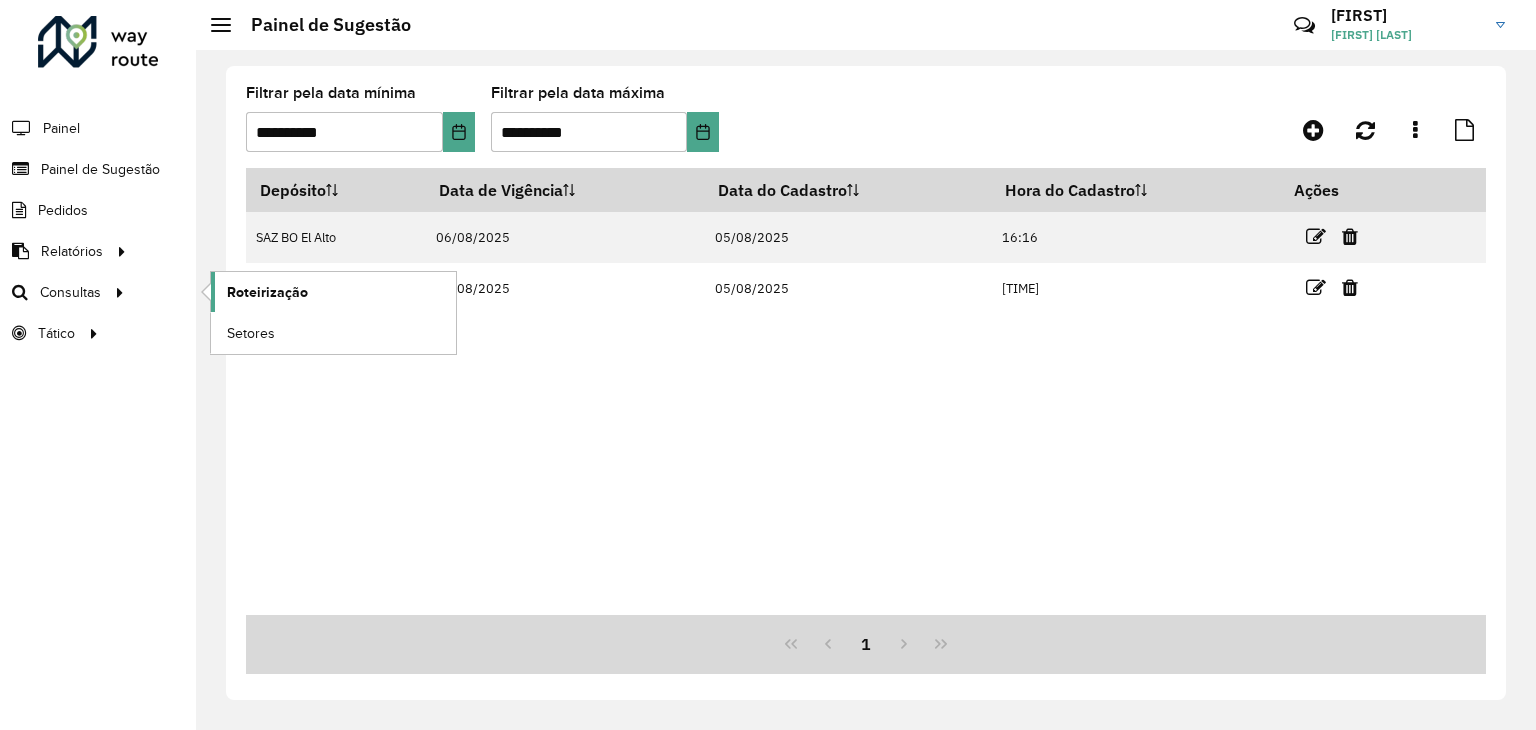 click on "Roteirização" 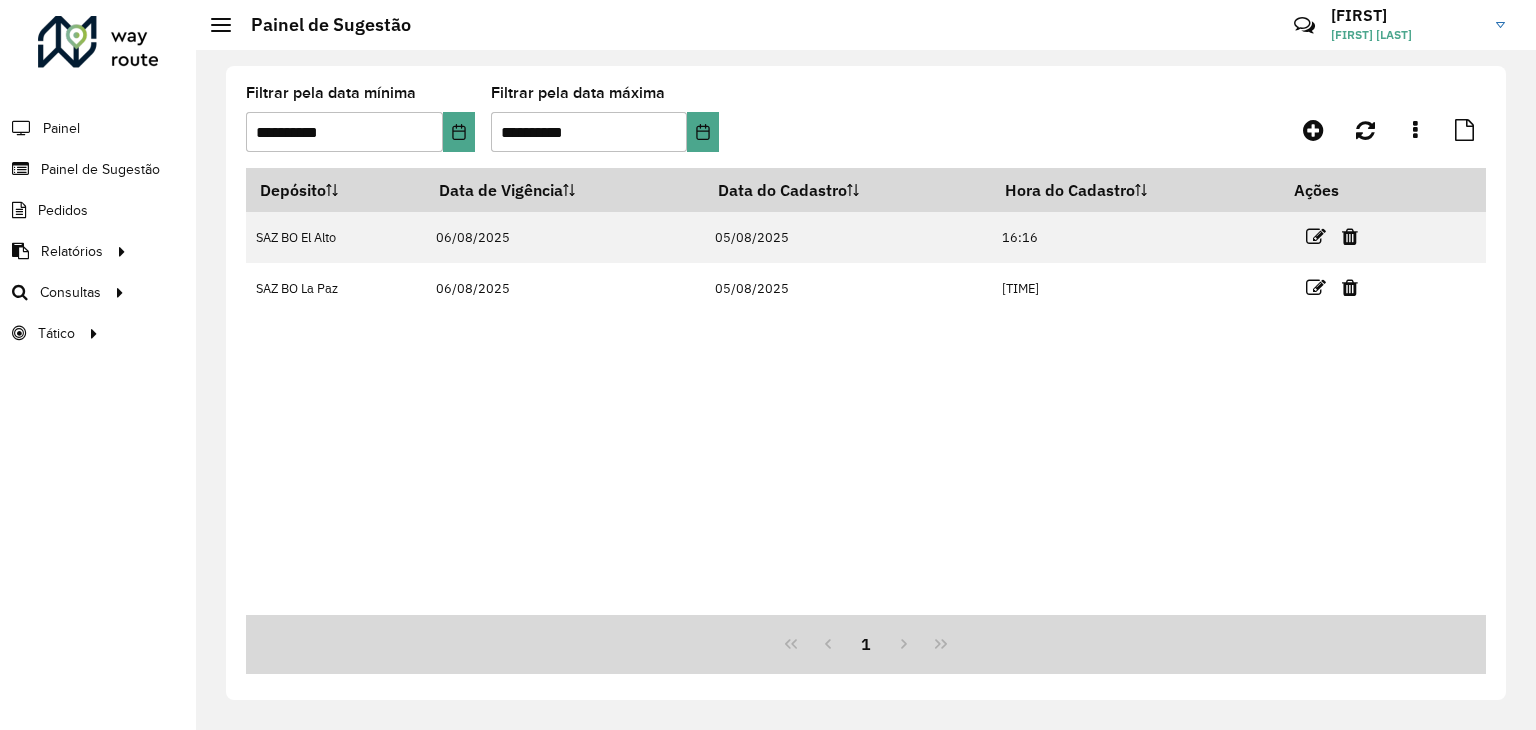 click on "Depósito   Data de Vigência   Data do Cadastro   Hora do Cadastro   Ações   SAZ BO El Alto   06/08/2025   05/08/2025   16:16   SAZ BO La Paz   06/08/2025   05/08/2025   20:36" at bounding box center [866, 391] 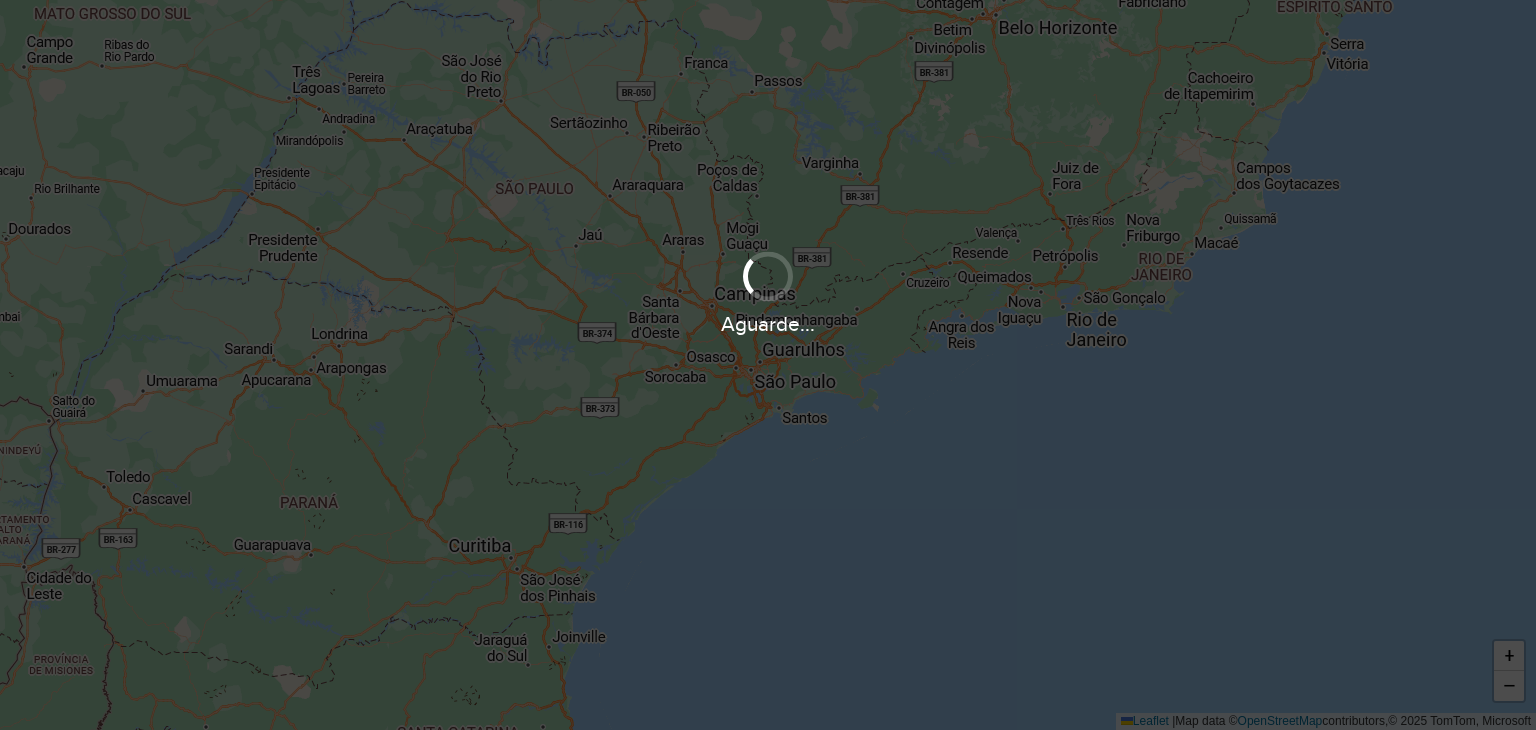 scroll, scrollTop: 0, scrollLeft: 0, axis: both 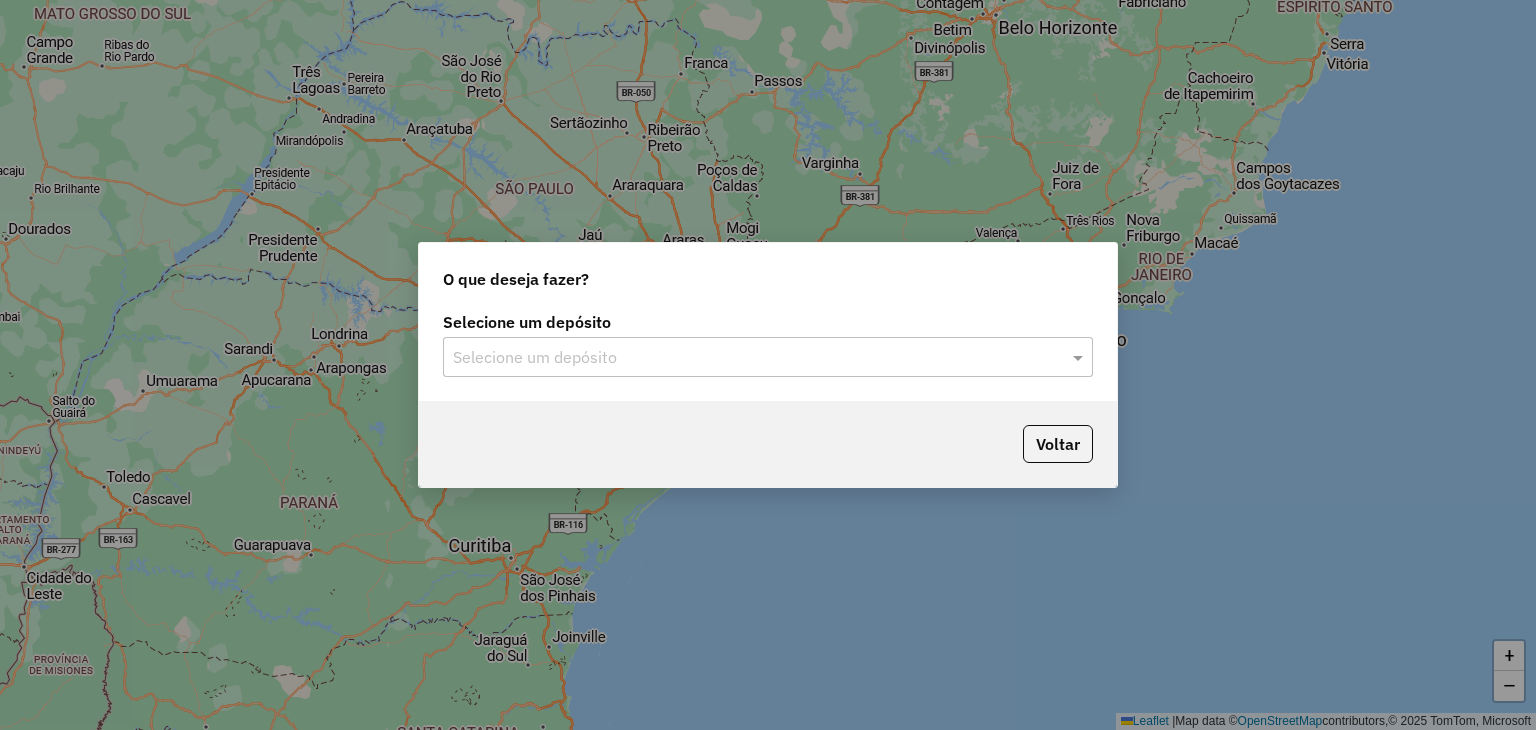 click 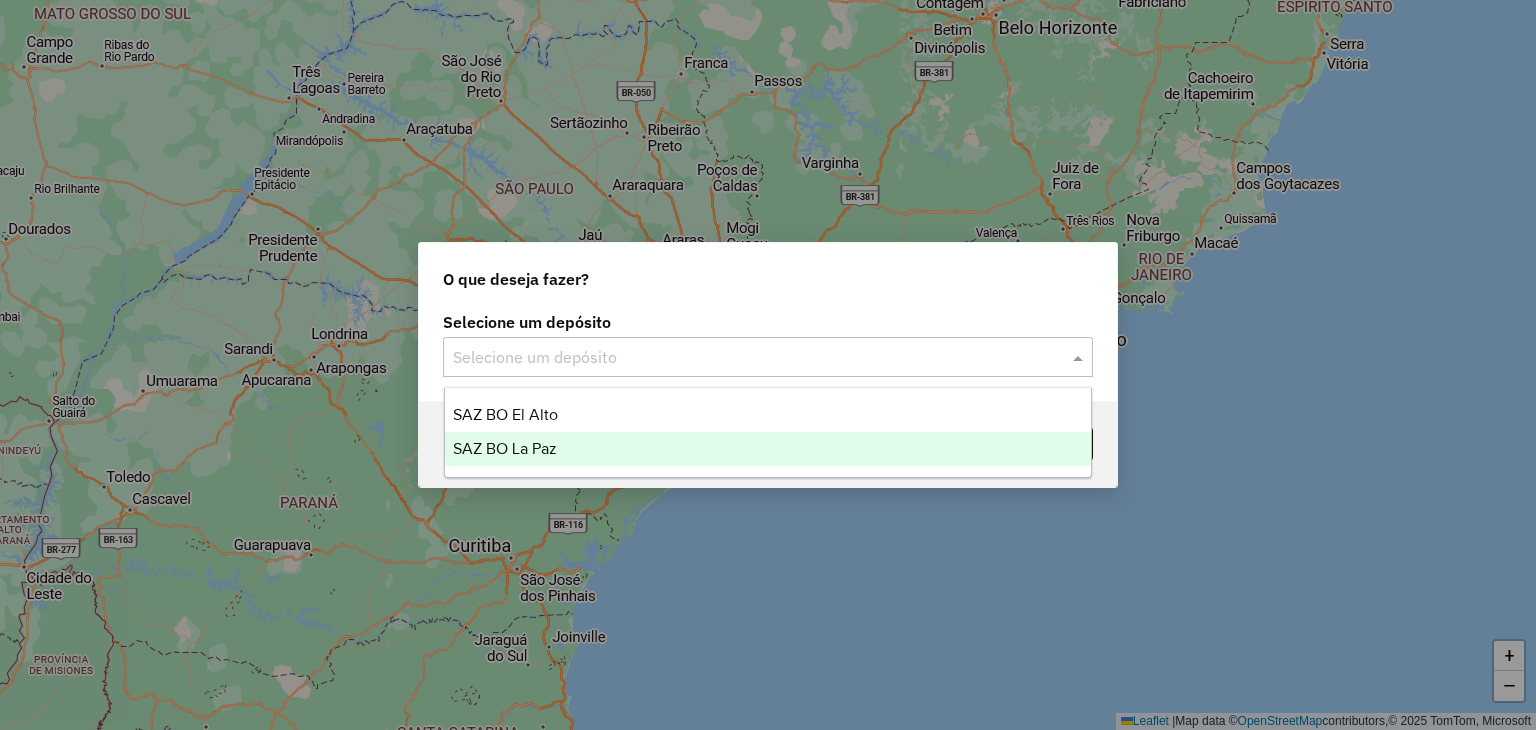 click on "SAZ BO La Paz" at bounding box center [768, 449] 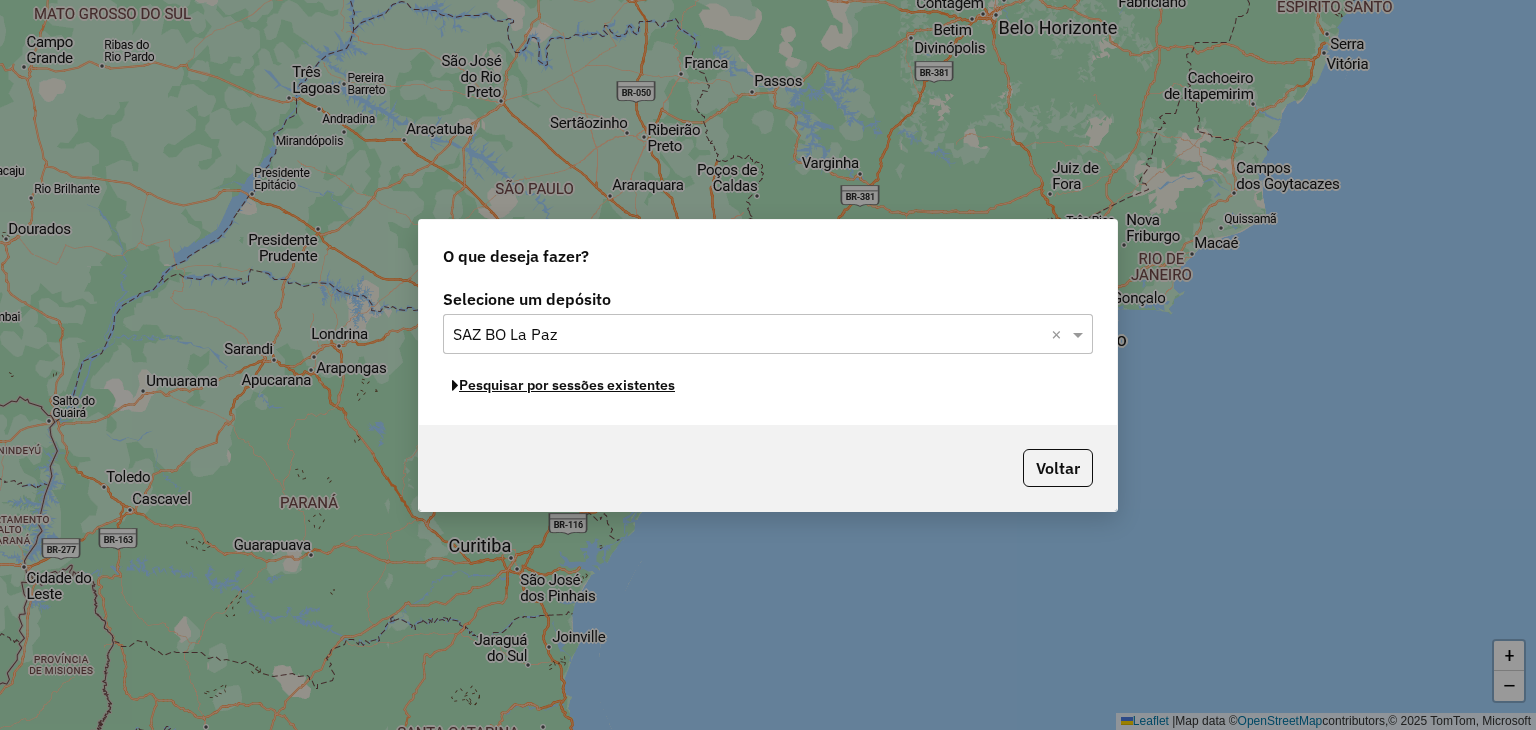 click on "Pesquisar por sessões existentes" 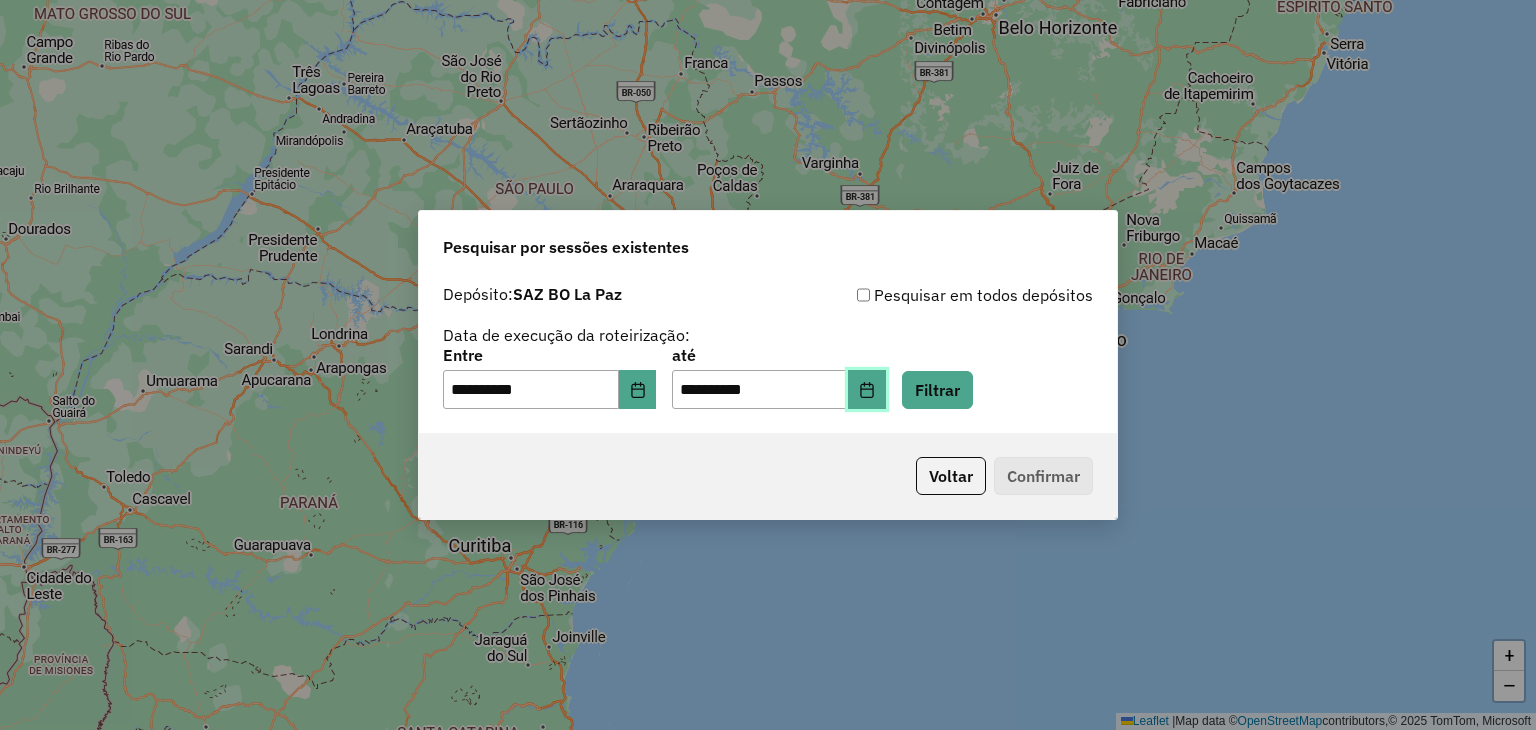click 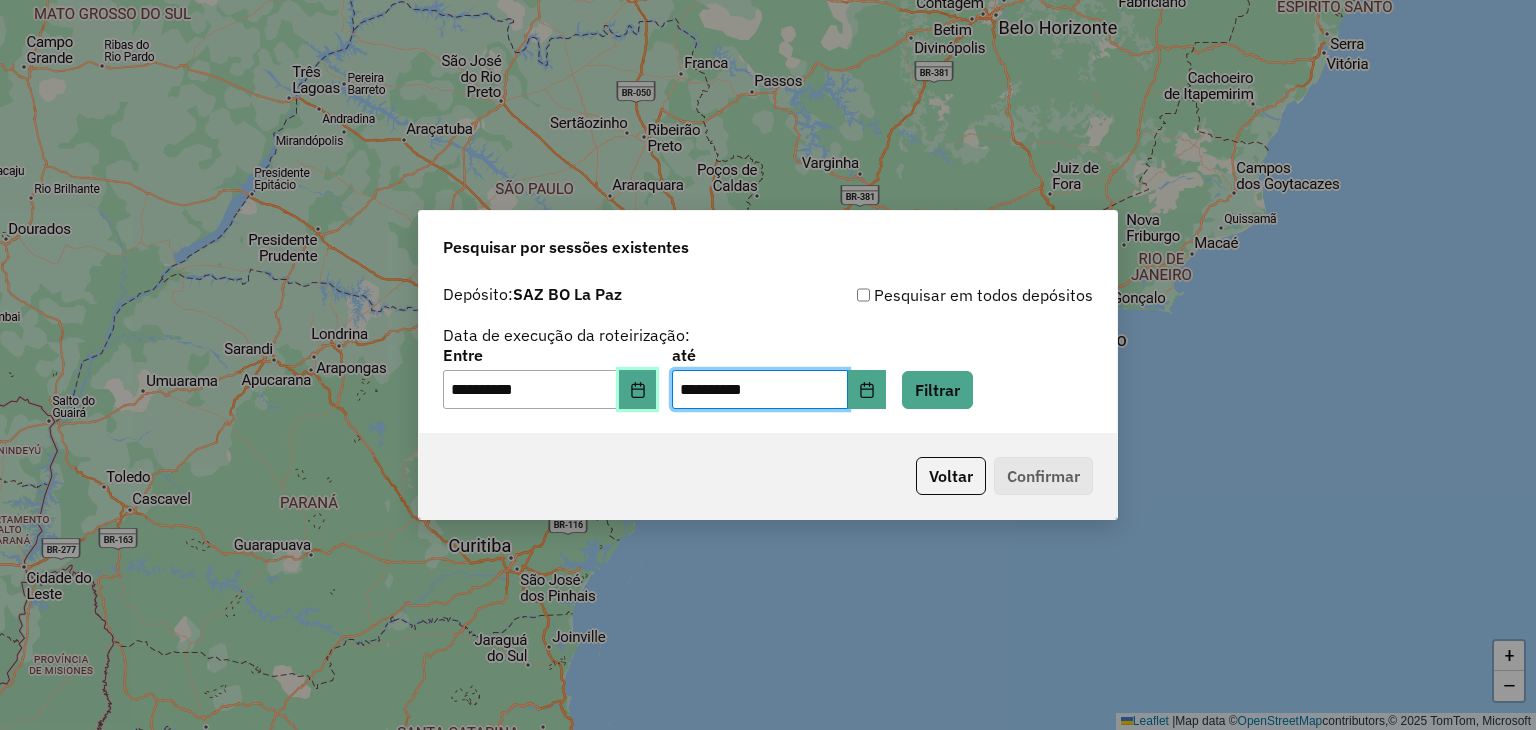 click at bounding box center [638, 390] 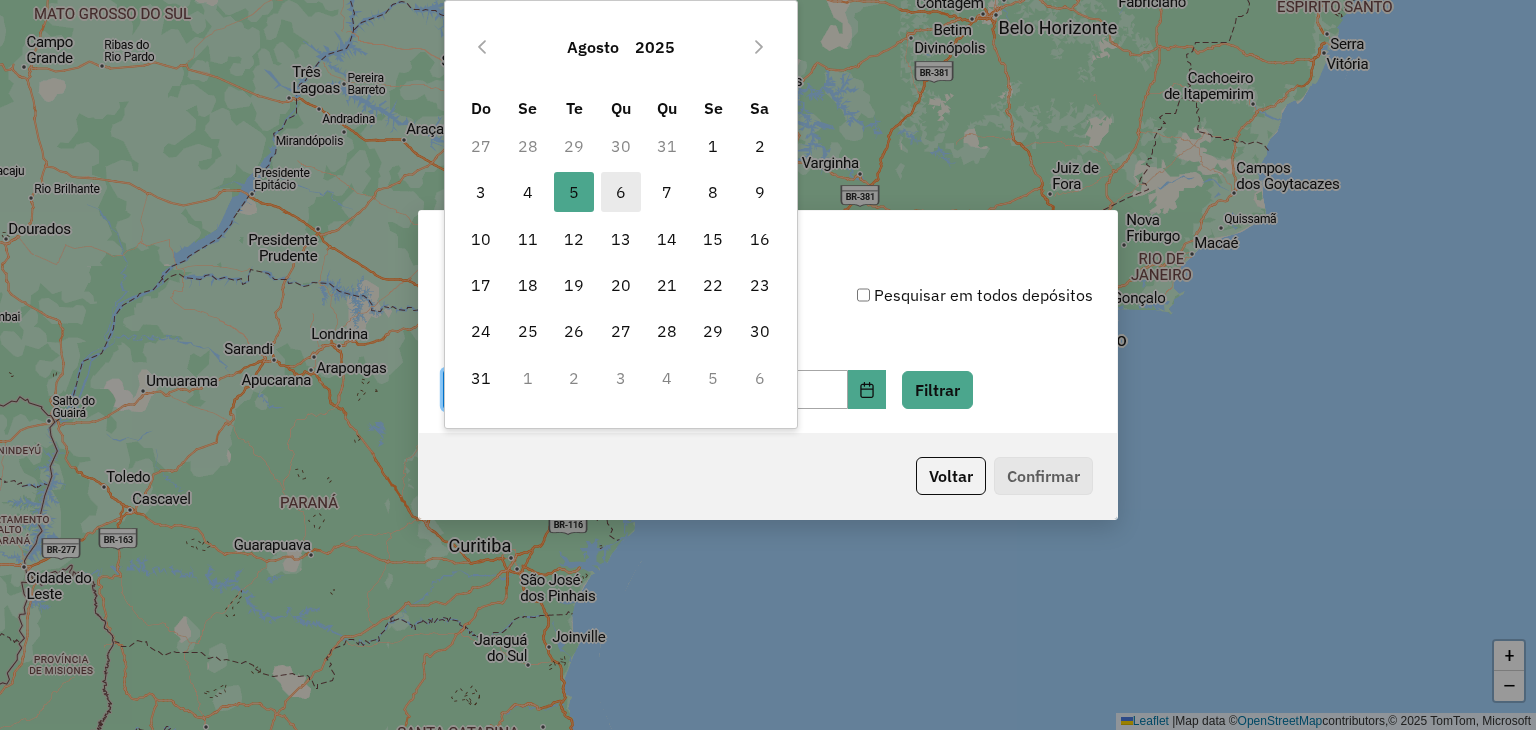 click on "6" at bounding box center [621, 192] 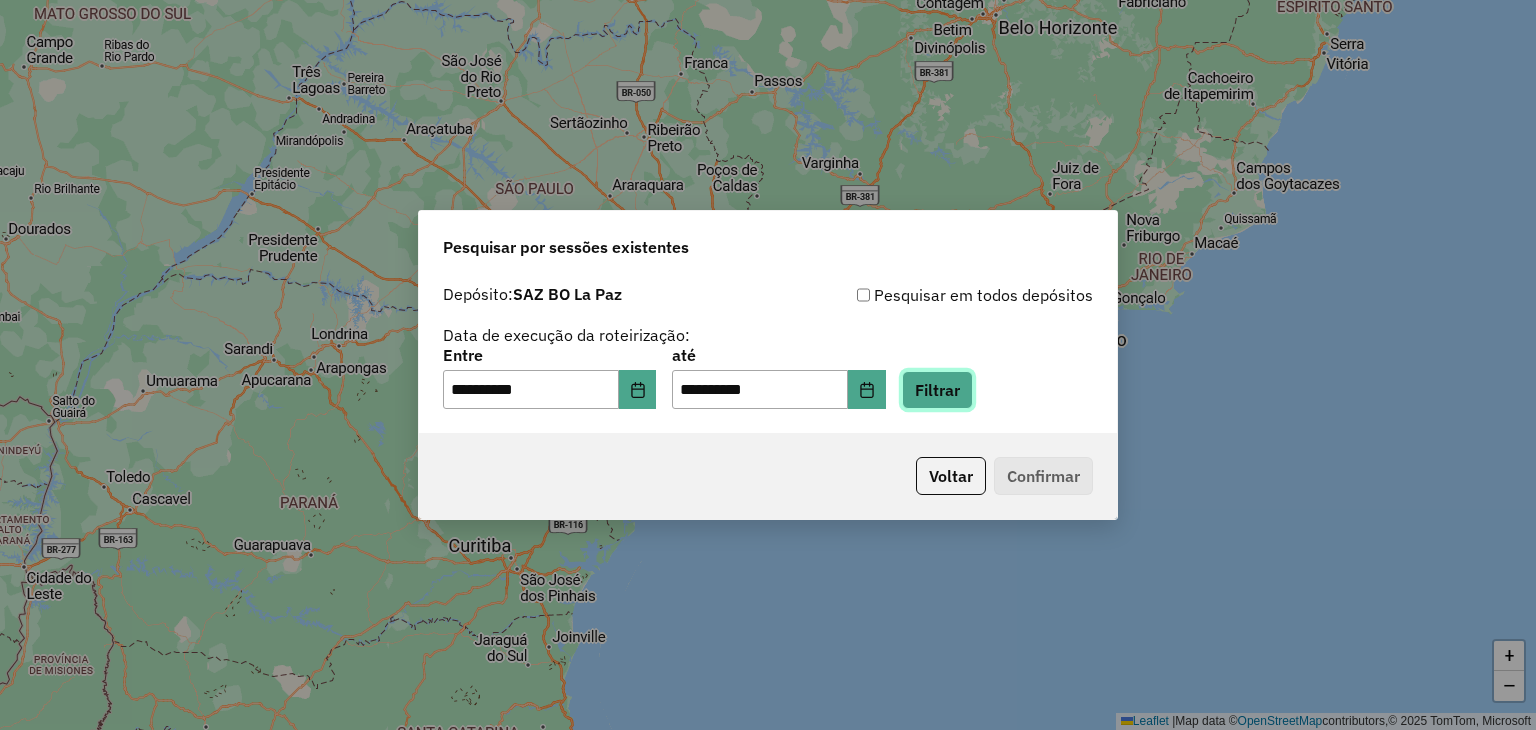 click on "Filtrar" 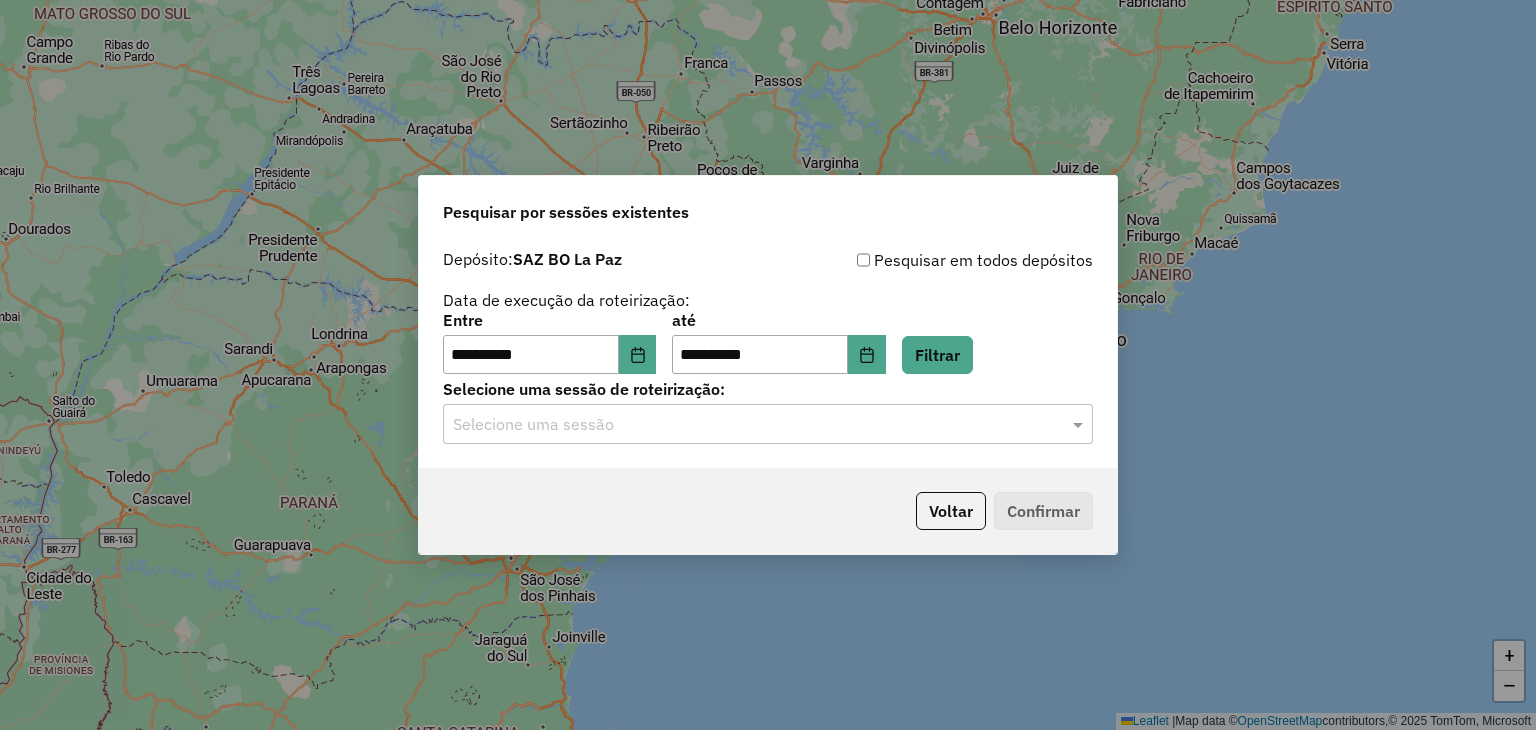 click 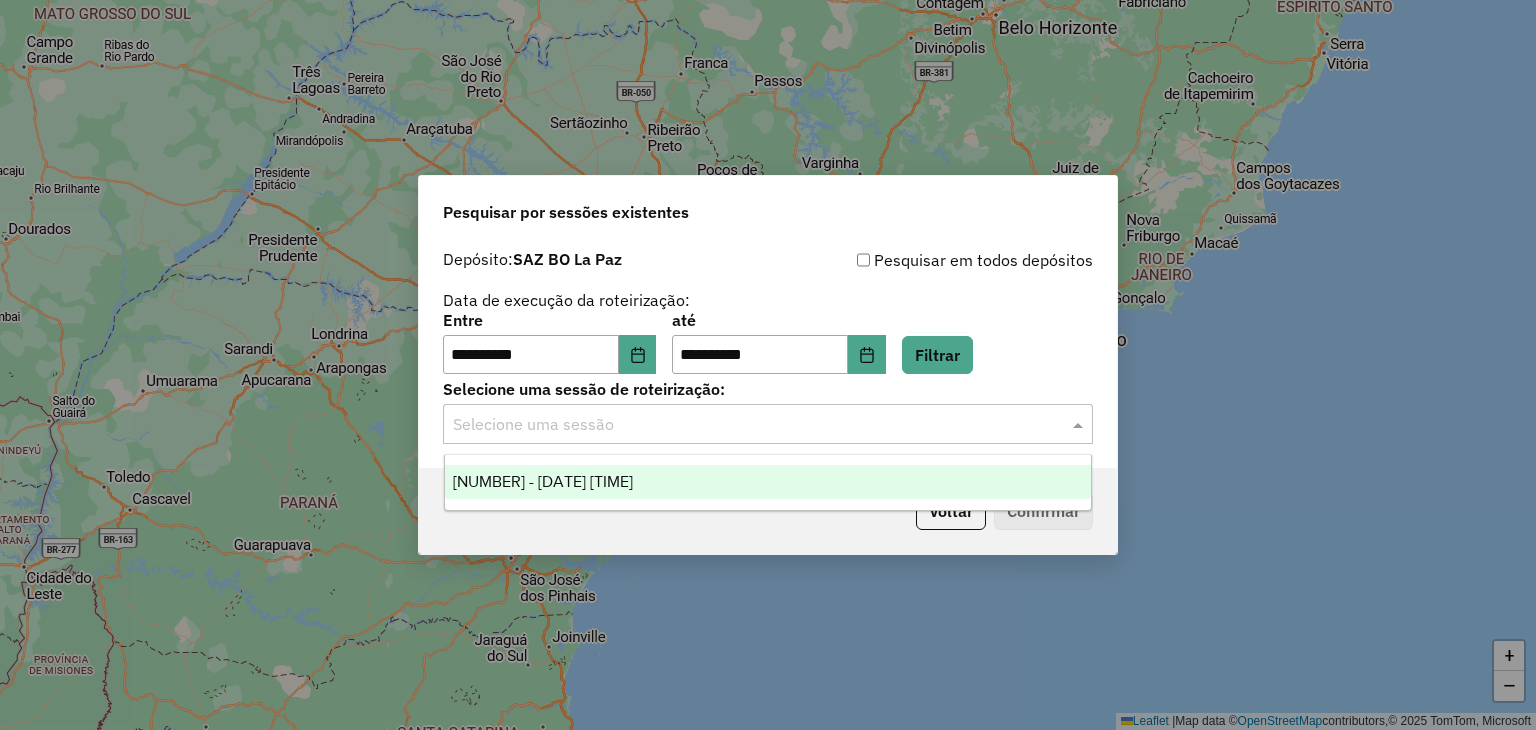 click on "1224811 - 06/08/2025 19:51" at bounding box center [543, 481] 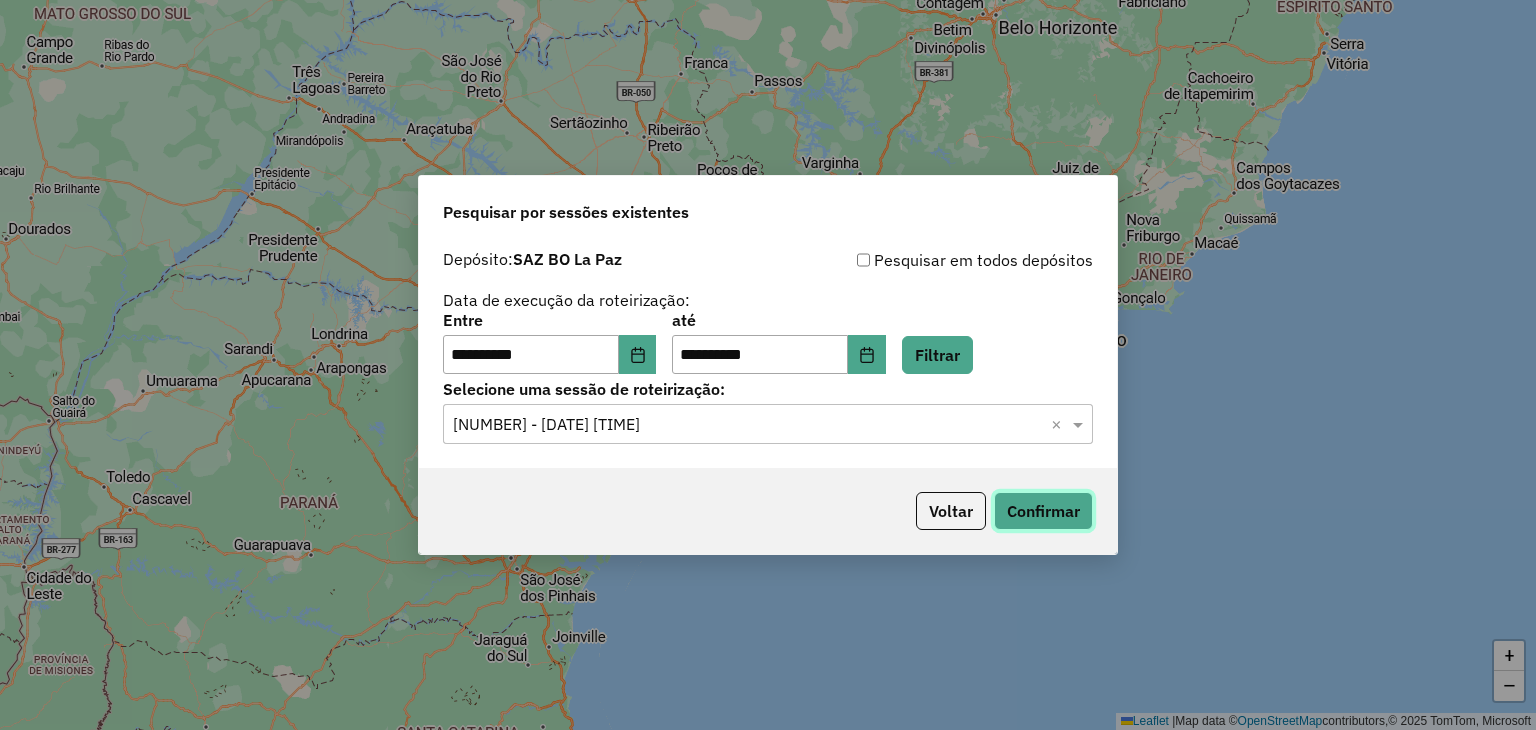 click on "Confirmar" 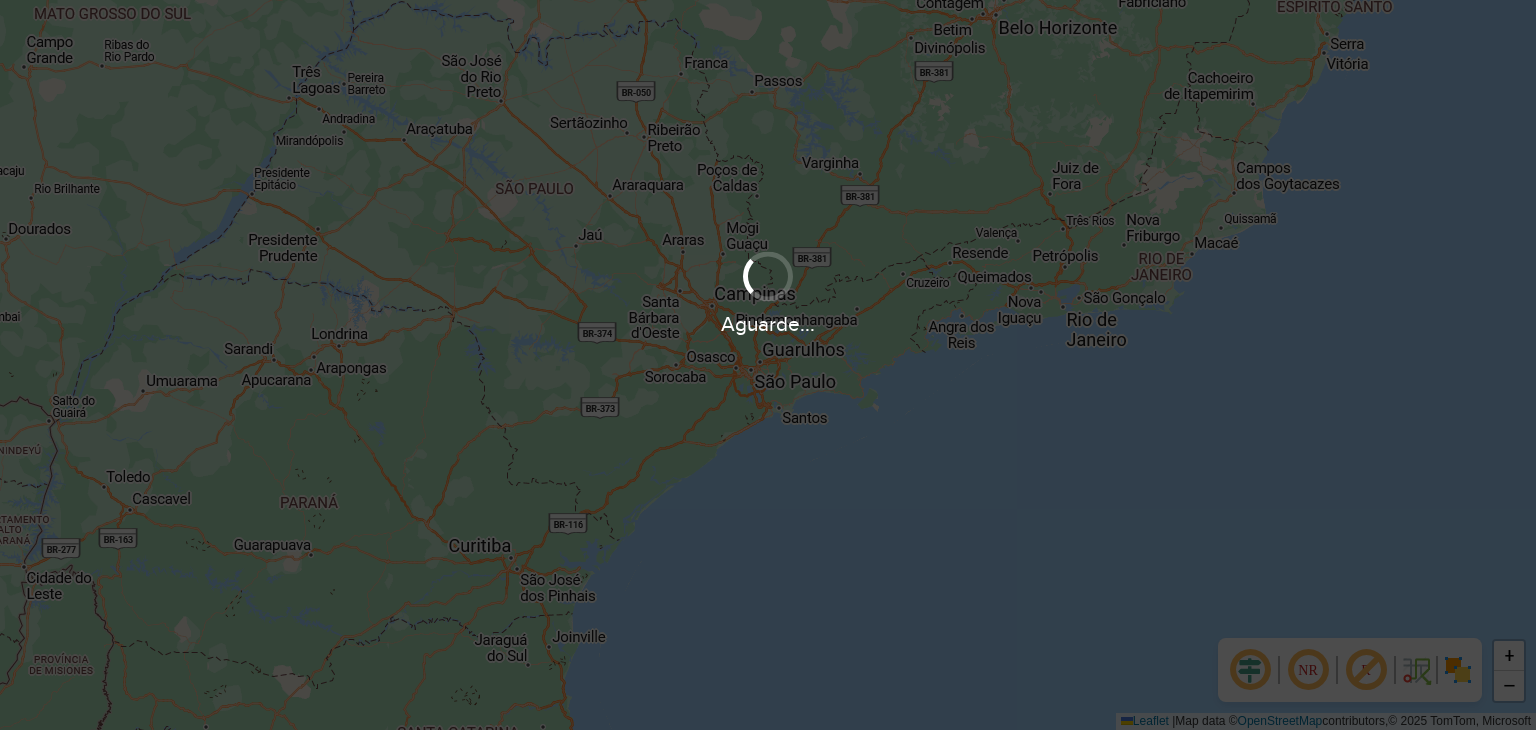 scroll, scrollTop: 0, scrollLeft: 0, axis: both 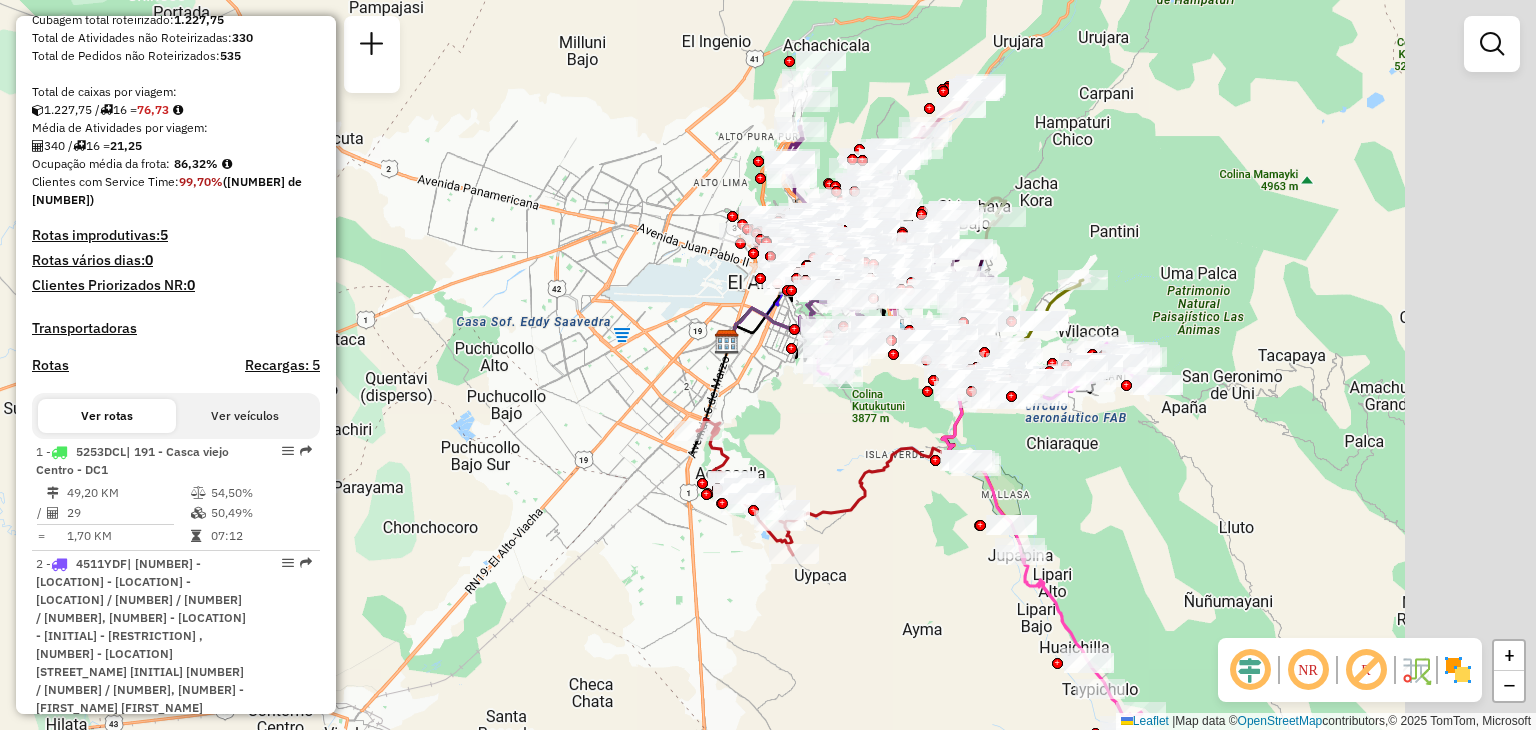 drag, startPoint x: 1275, startPoint y: 222, endPoint x: 1087, endPoint y: 234, distance: 188.38258 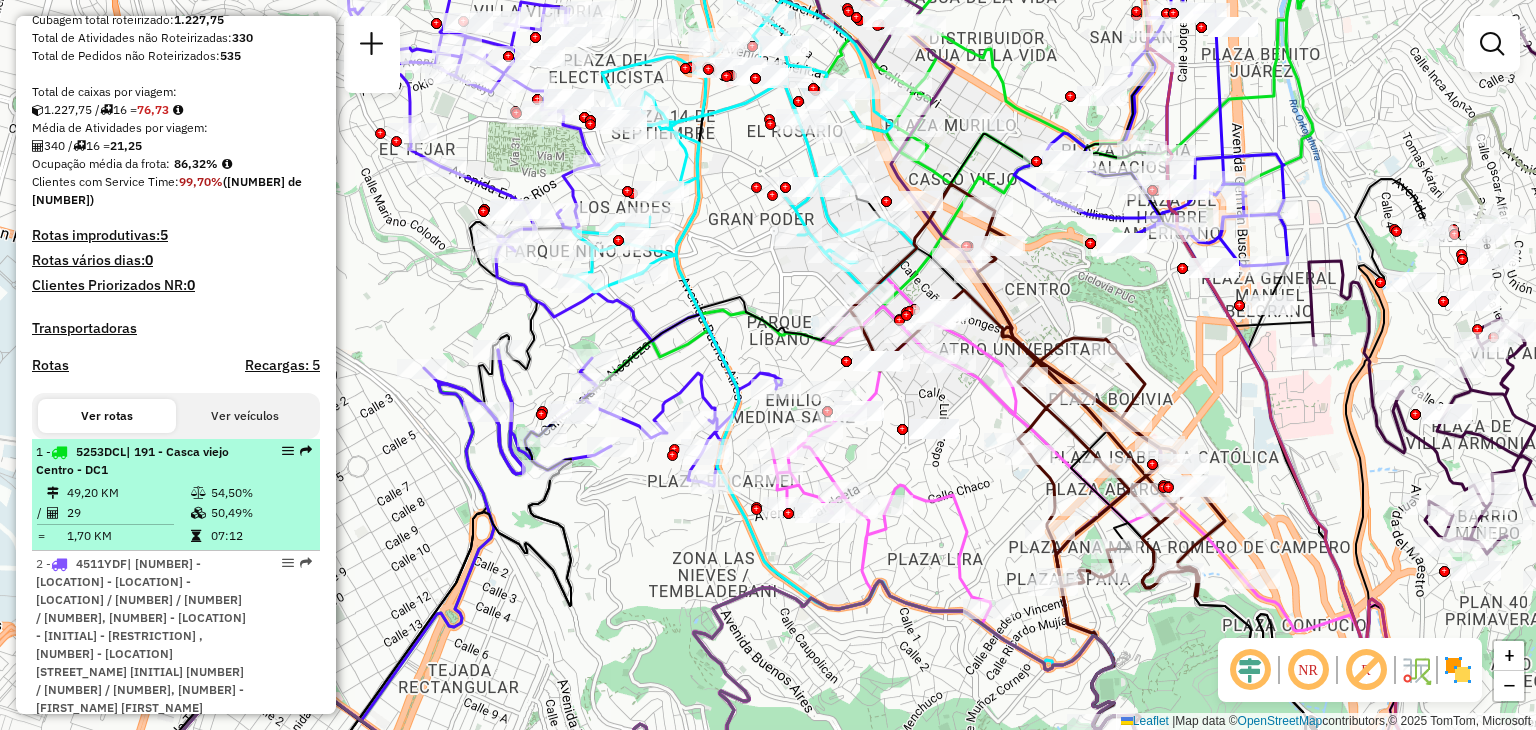 select on "**********" 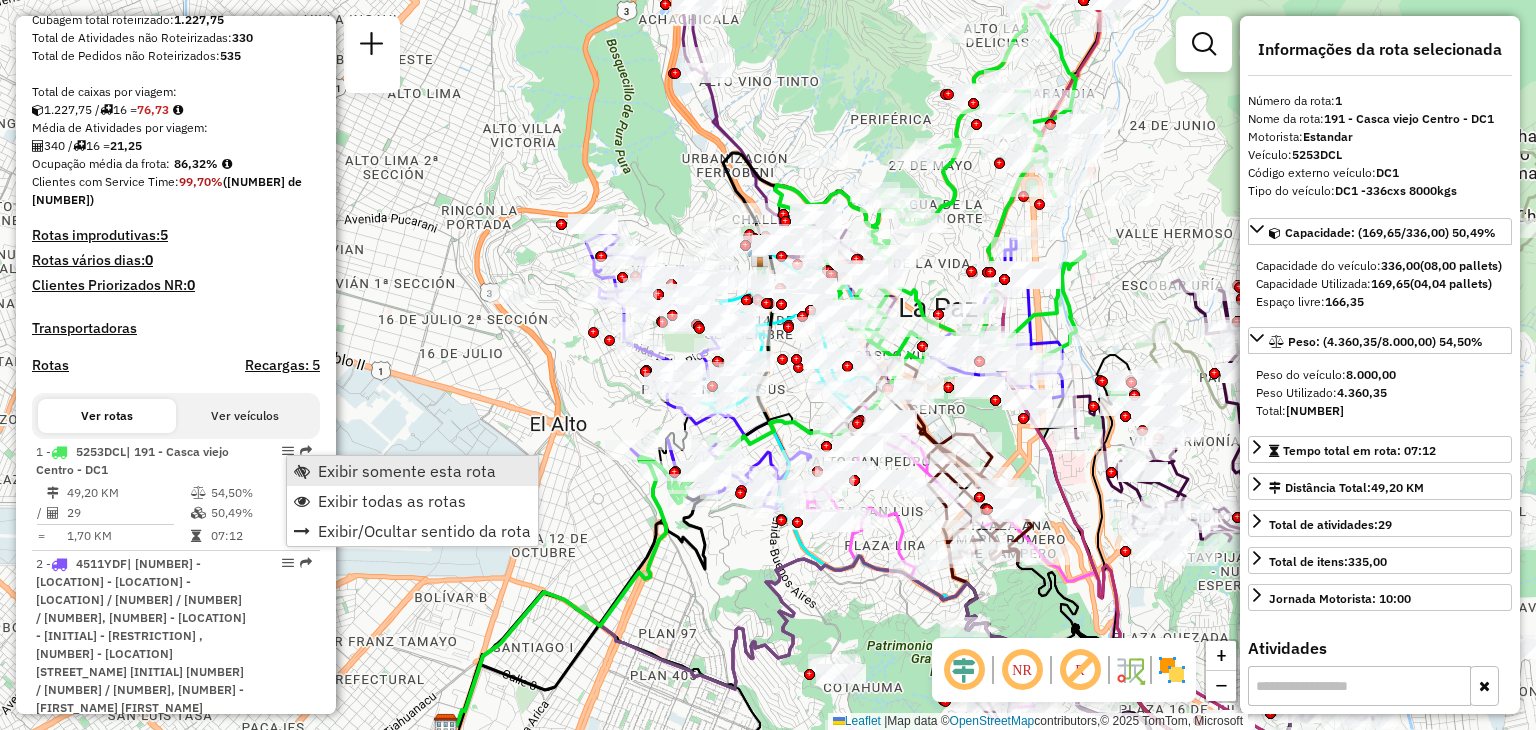 click on "Exibir somente esta rota" at bounding box center [407, 471] 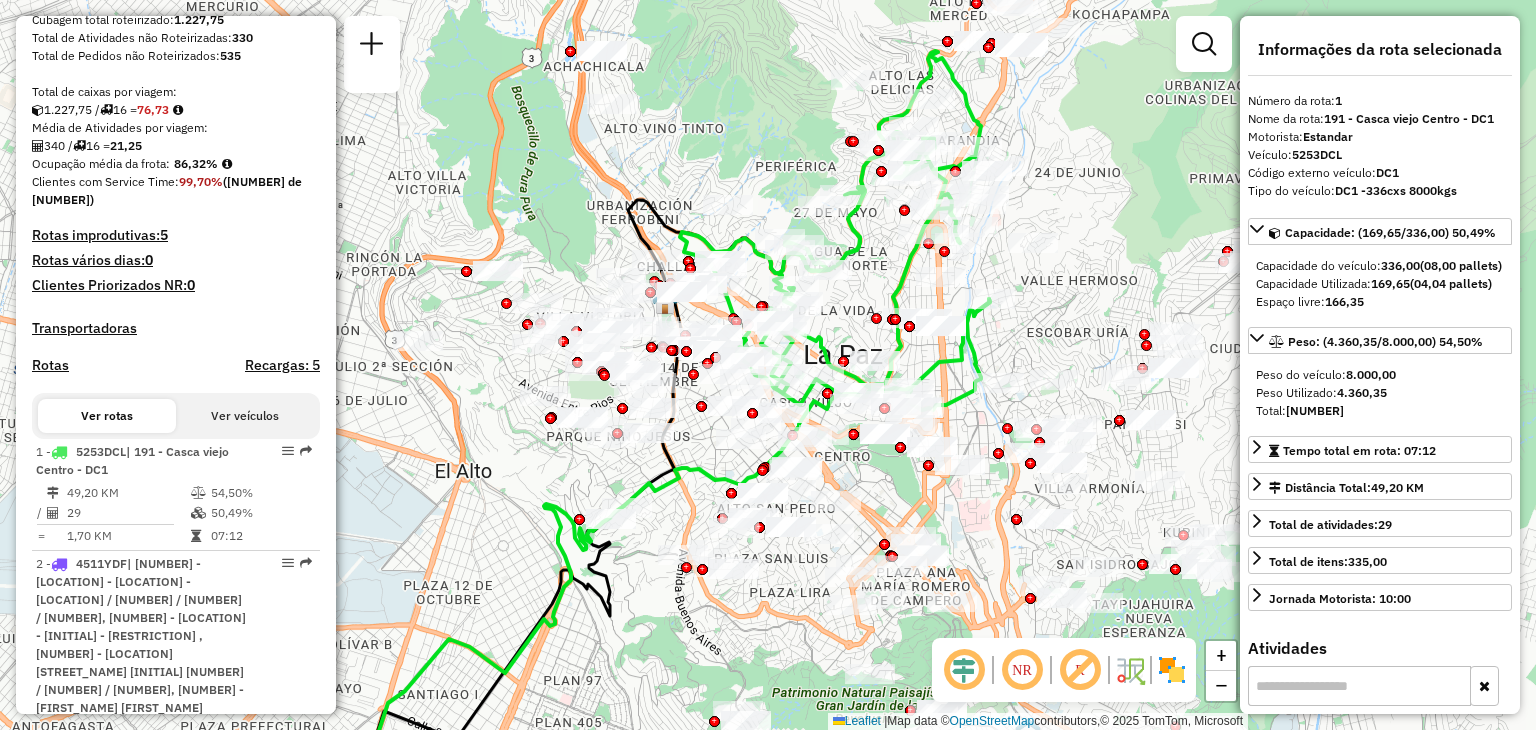 drag, startPoint x: 947, startPoint y: 204, endPoint x: 852, endPoint y: 248, distance: 104.69479 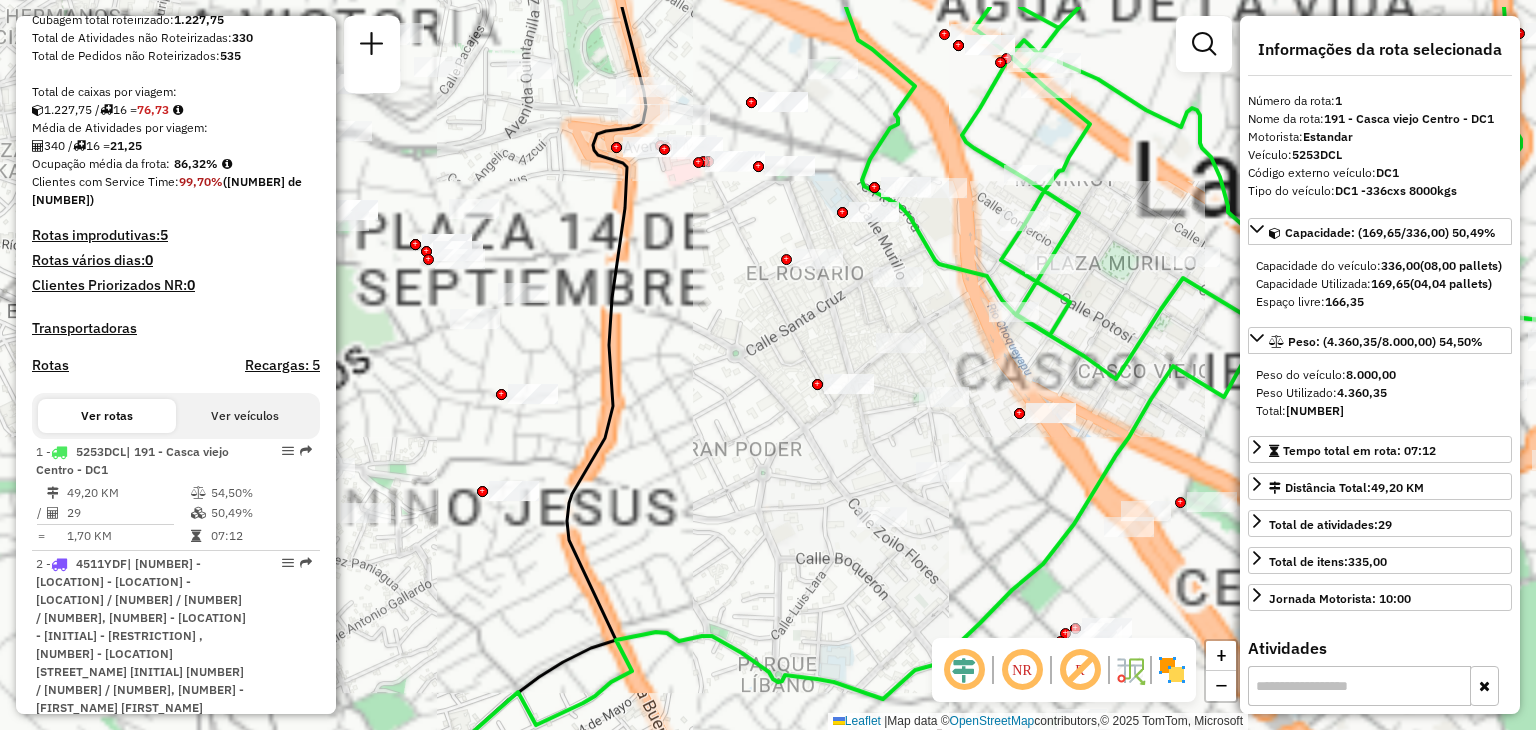 drag, startPoint x: 920, startPoint y: 261, endPoint x: 820, endPoint y: 341, distance: 128.06248 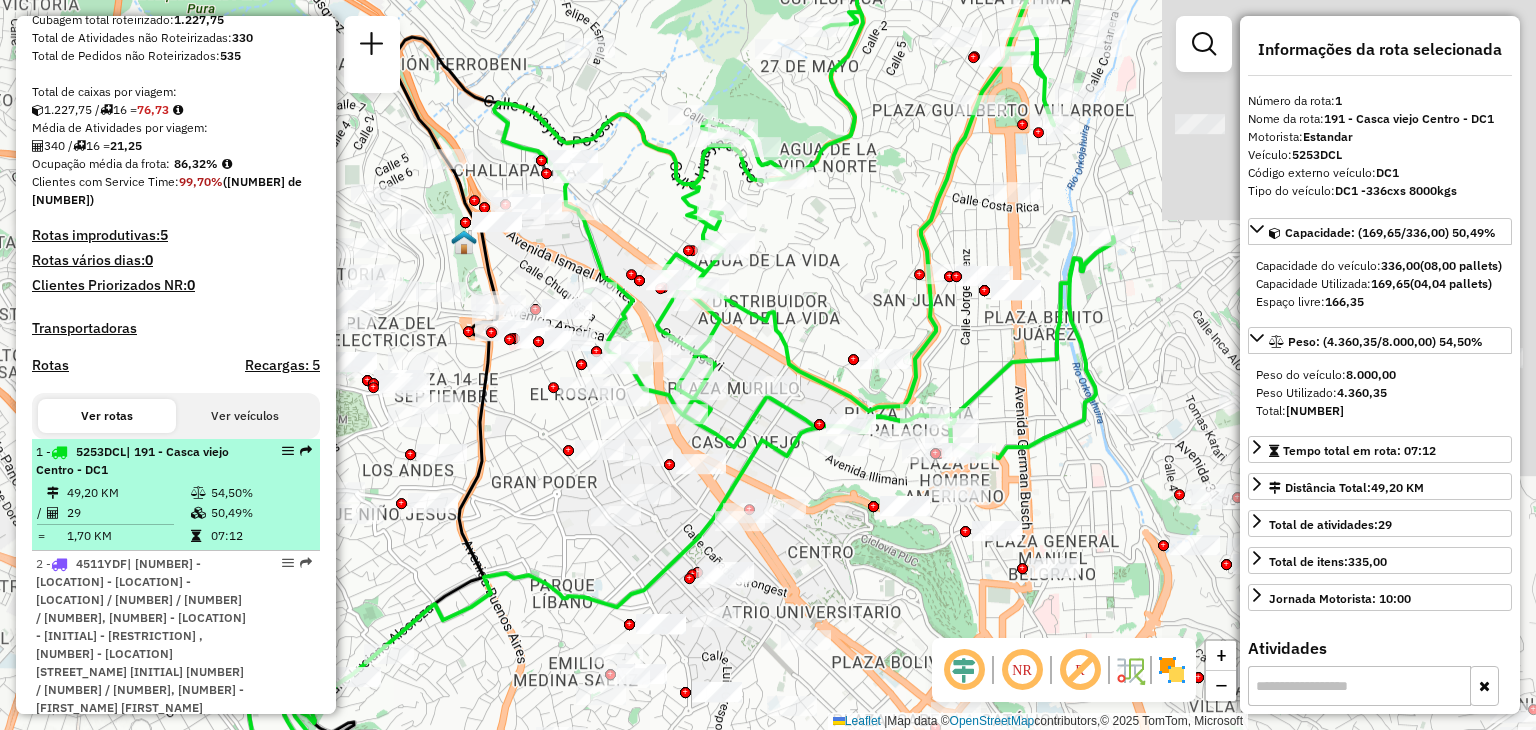 scroll, scrollTop: 400, scrollLeft: 0, axis: vertical 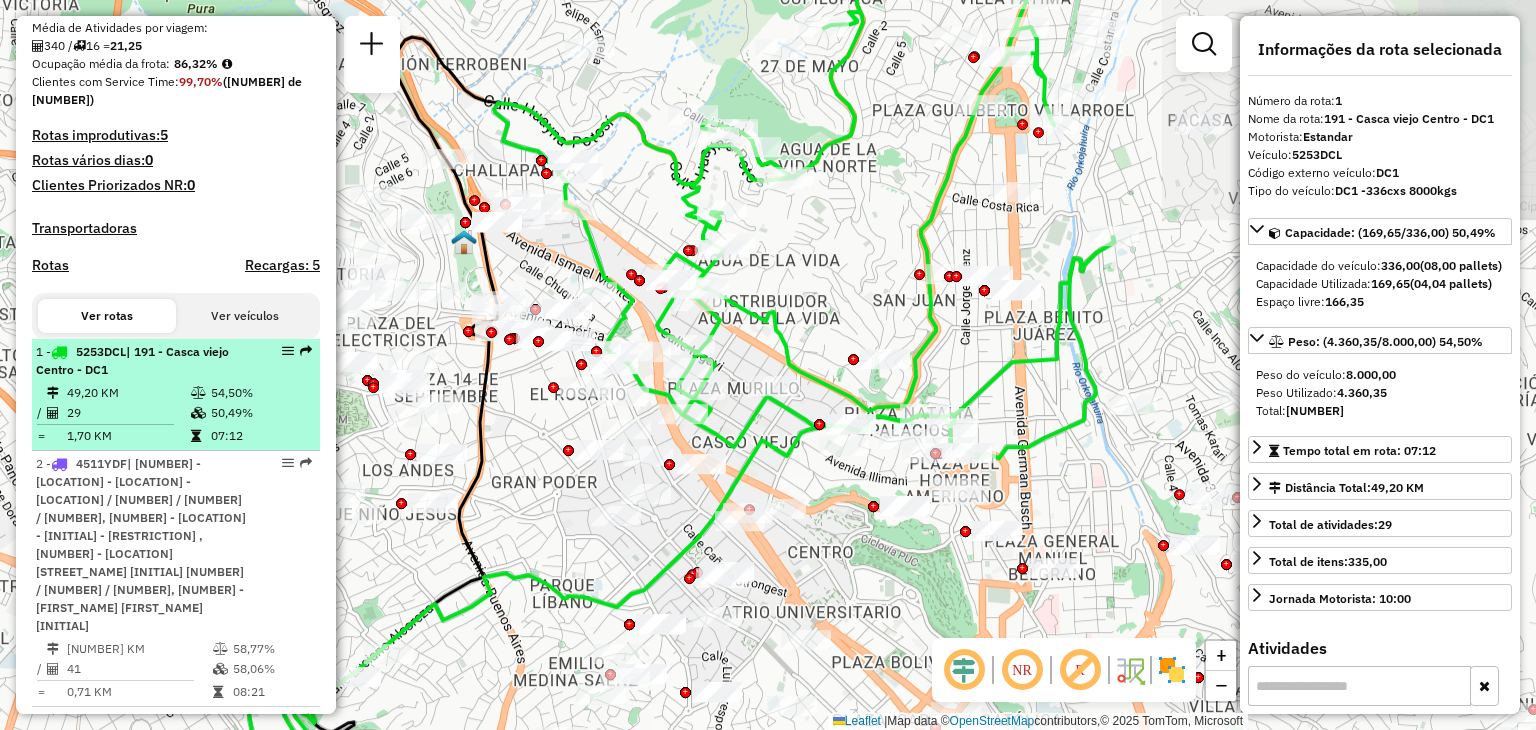 click at bounding box center (198, 393) 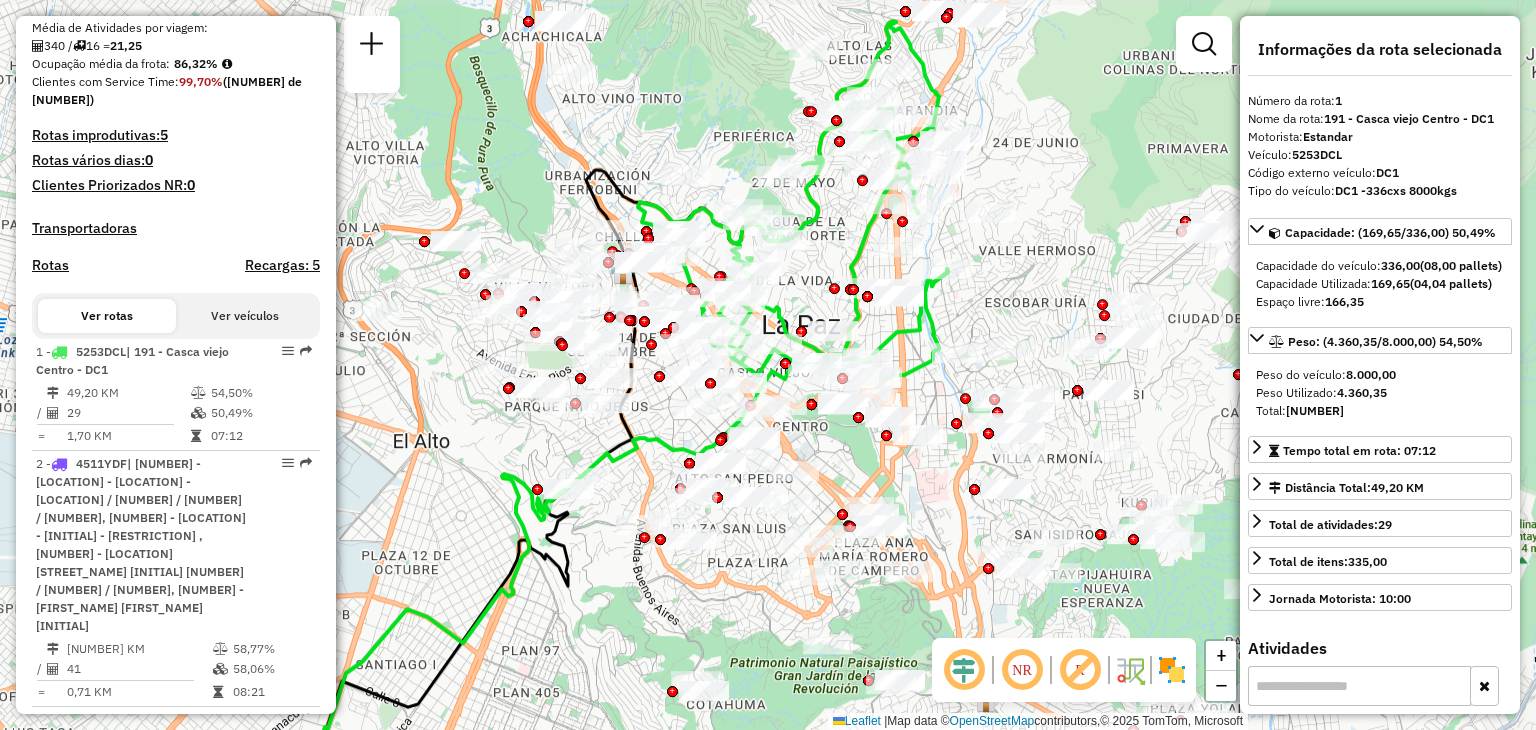 drag, startPoint x: 1149, startPoint y: 260, endPoint x: 995, endPoint y: 276, distance: 154.82893 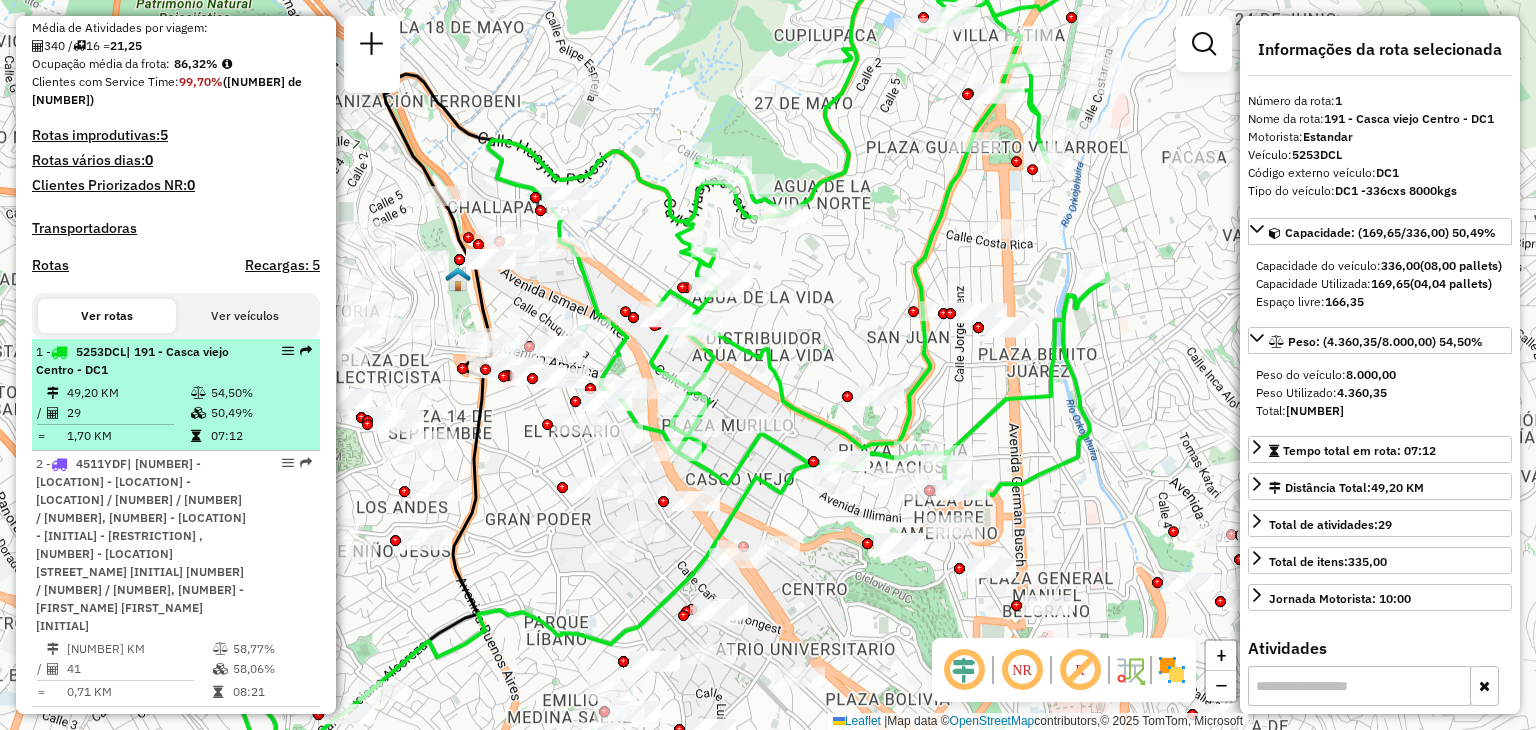 click on "29" at bounding box center (128, 413) 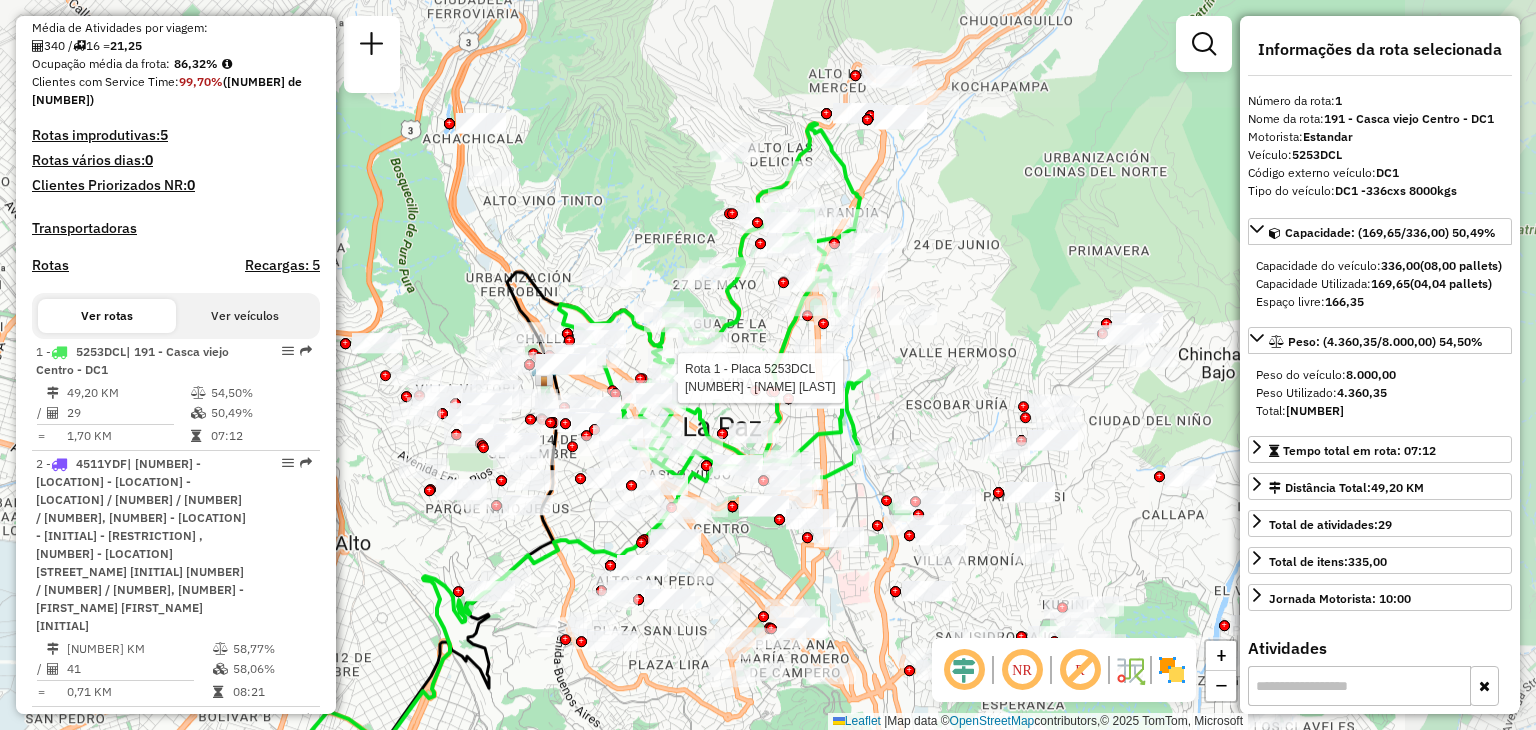 drag, startPoint x: 852, startPoint y: 246, endPoint x: 630, endPoint y: 364, distance: 251.41202 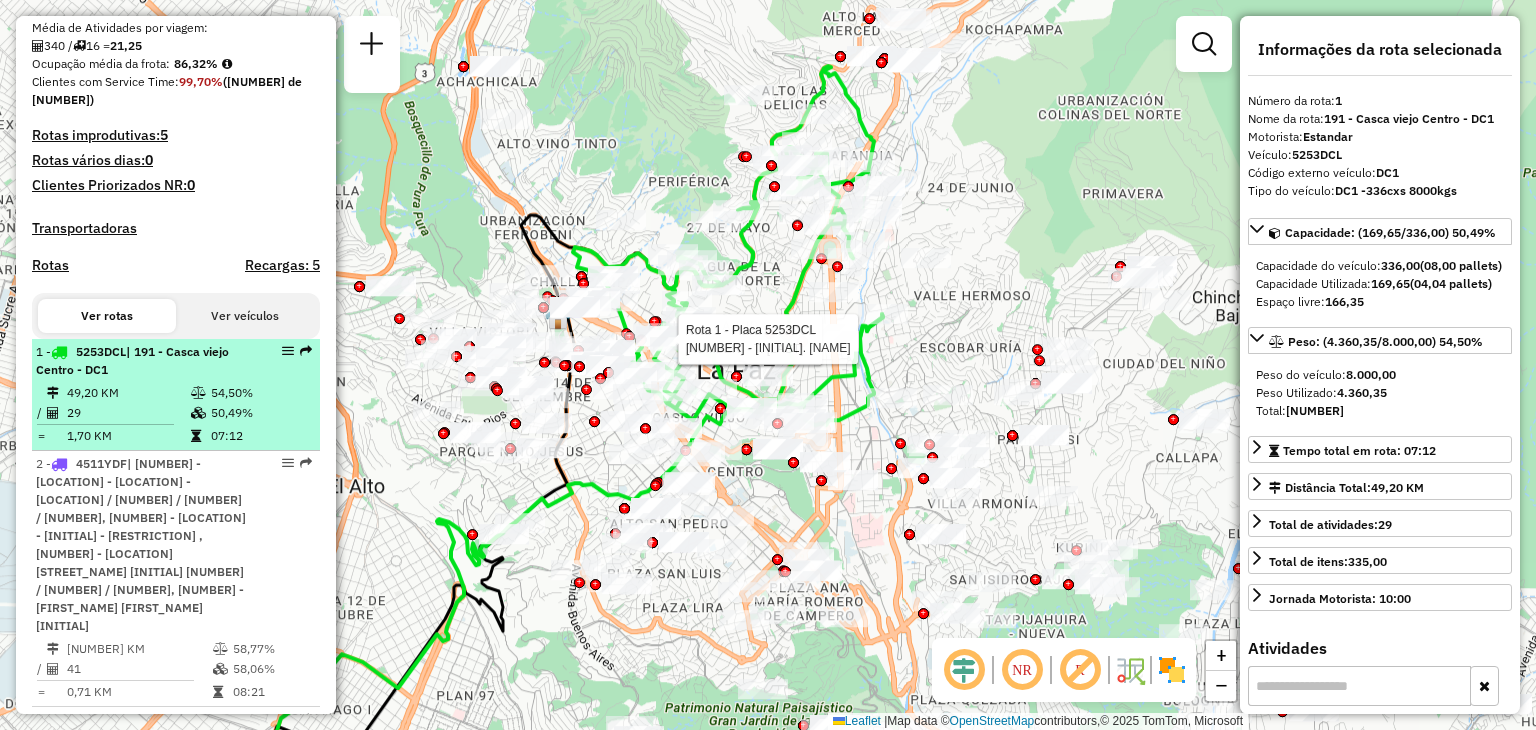 click on "49,20 KM" at bounding box center [128, 393] 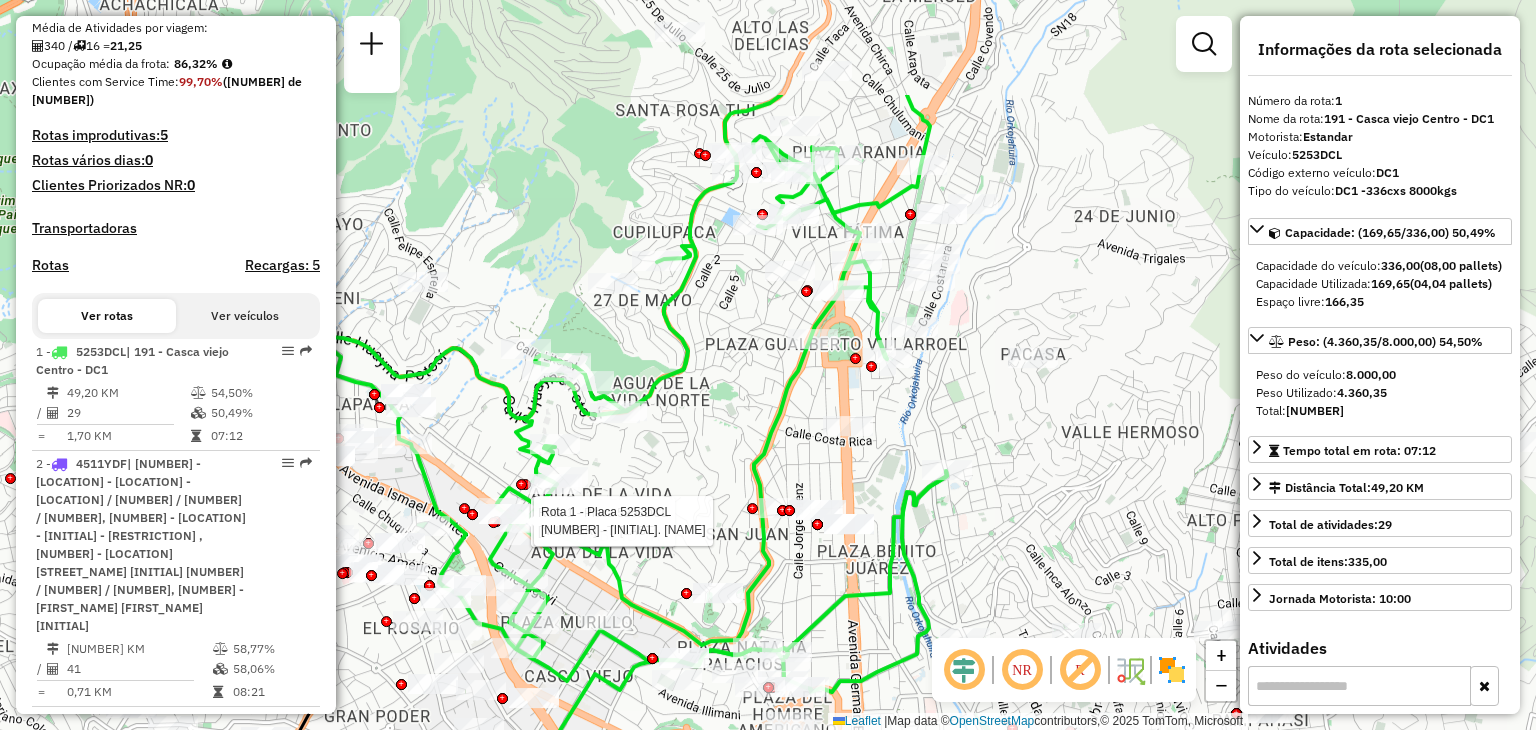 drag, startPoint x: 1017, startPoint y: 259, endPoint x: 792, endPoint y: 322, distance: 233.6536 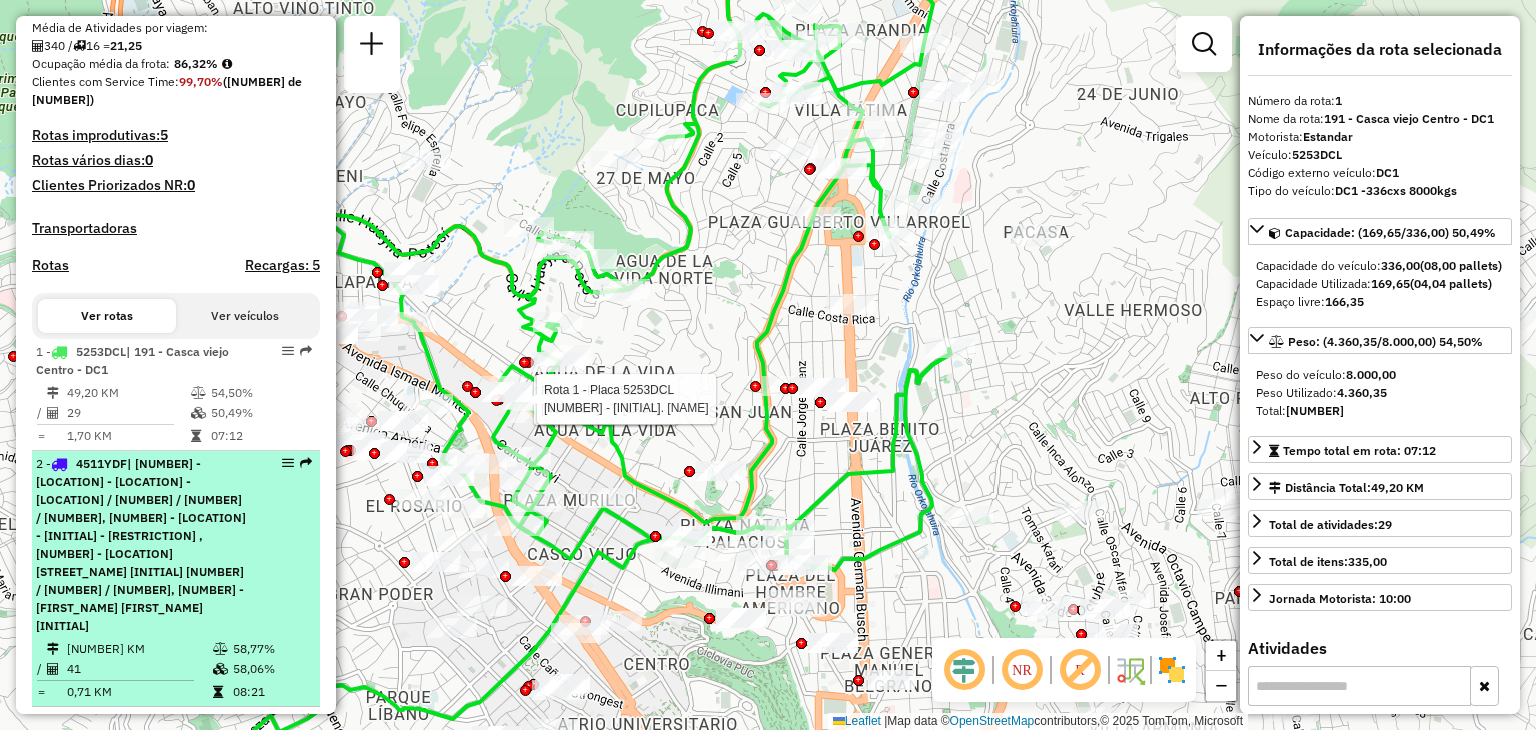 click on "| [NUMBER] - [LOCATION] - [LOCATION] - [LOCATION] / [NUMBER] / [NUMBER] / [NUMBER], [NUMBER] - [LOCATION] - [INITIAL] - [RESTRICTION] , [NUMBER] - [LOCATION] [STREET_NAME] [INITIAL] [NUMBER] / [NUMBER] / [NUMBER], [NUMBER] - [FIRST_NAME] [FIRST_NAME] [INITIAL]" at bounding box center [141, 544] 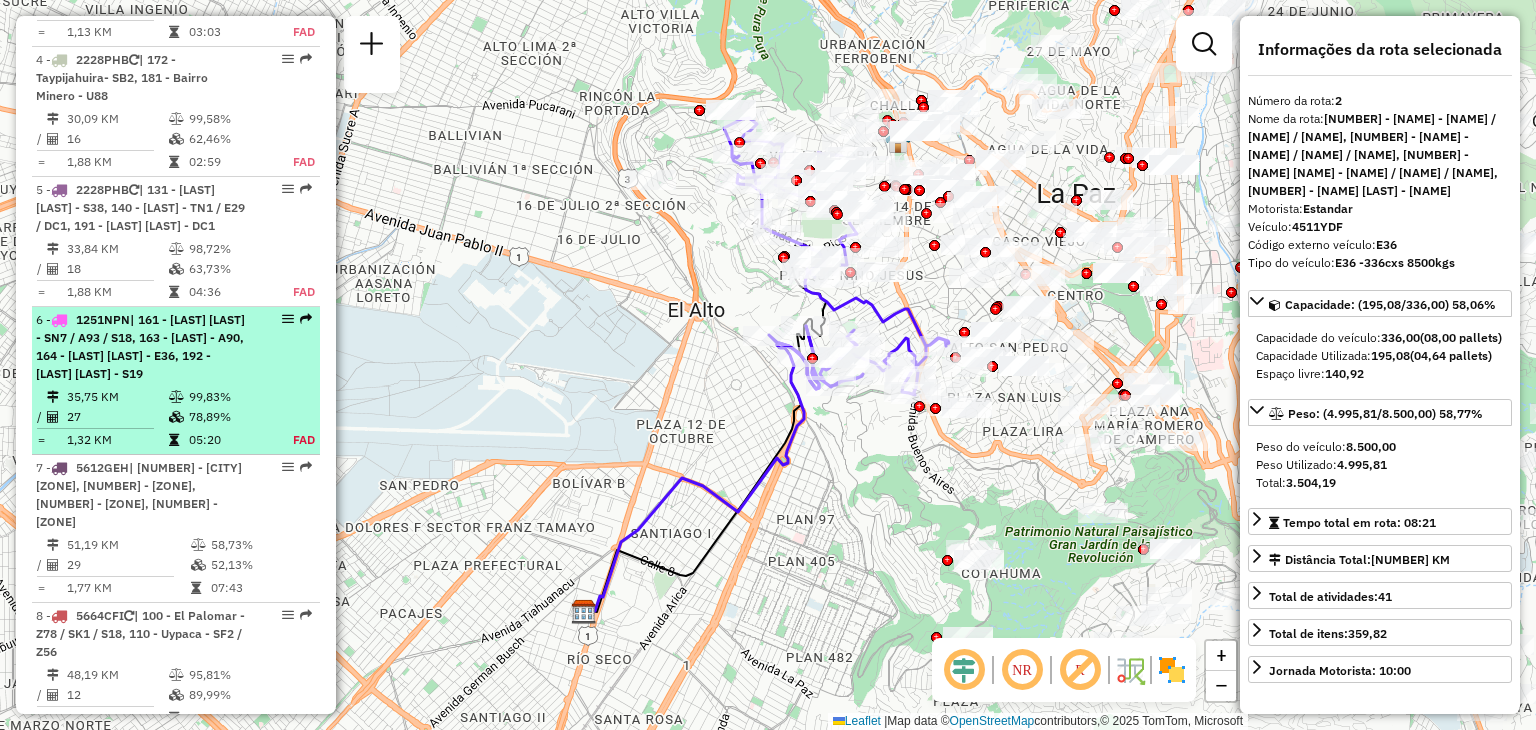 scroll, scrollTop: 1200, scrollLeft: 0, axis: vertical 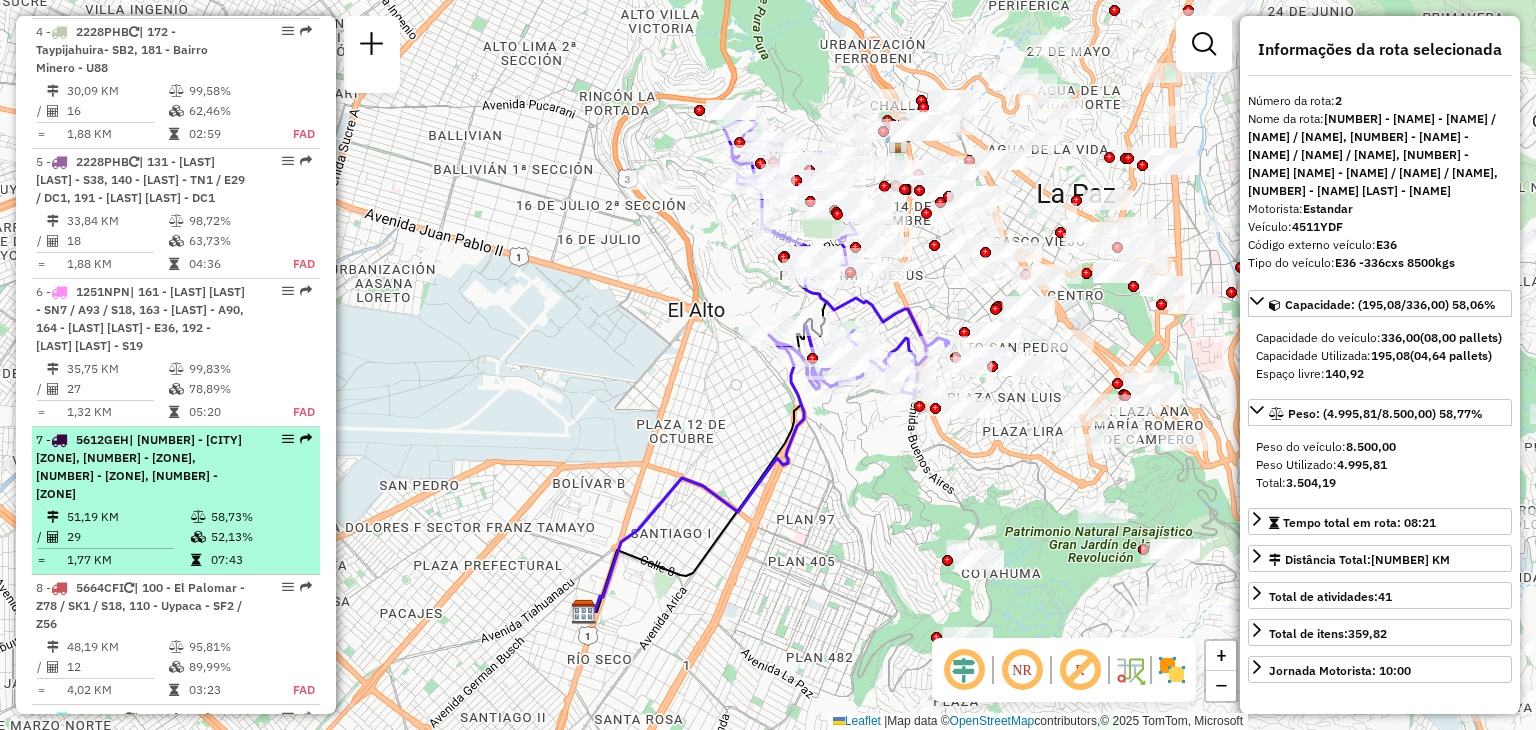 click on "| [NUMBER] - [CITY] [ZONE], [NUMBER] - [ZONE], [NUMBER] - [ZONE], [NUMBER] - [ZONE]" at bounding box center [139, 466] 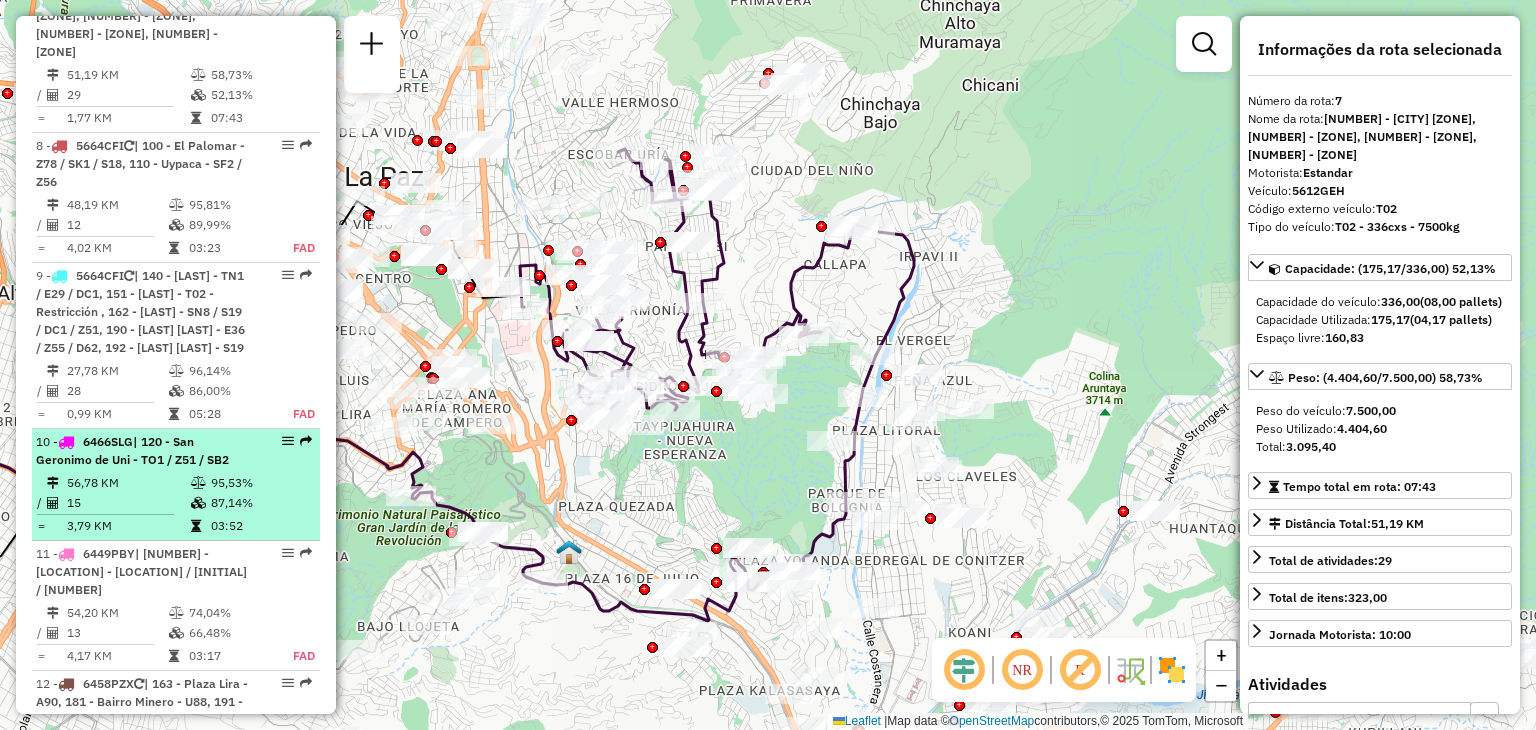 scroll, scrollTop: 1800, scrollLeft: 0, axis: vertical 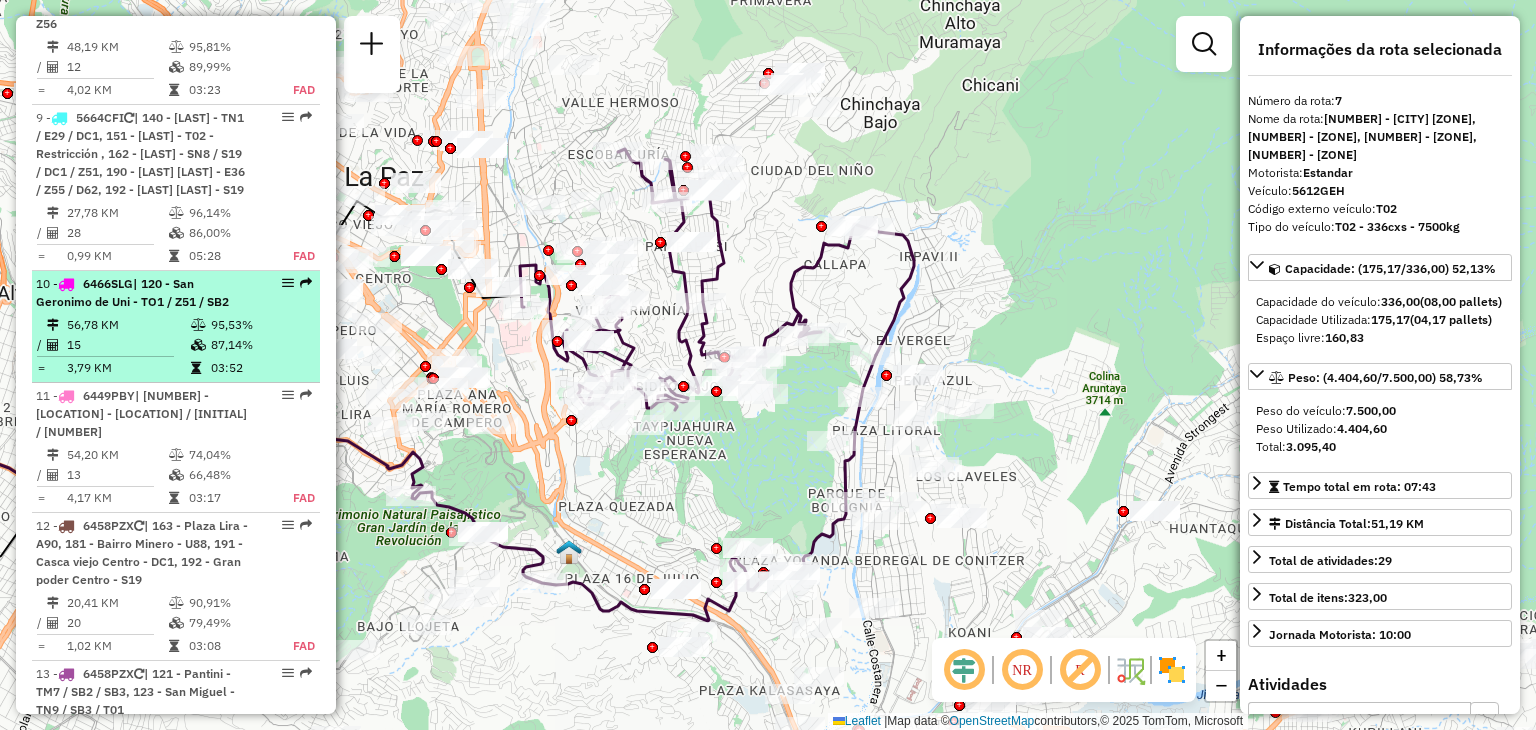 click on "| 120 - San Geronimo de Uni - TO1 / Z51 / SB2" at bounding box center [132, 292] 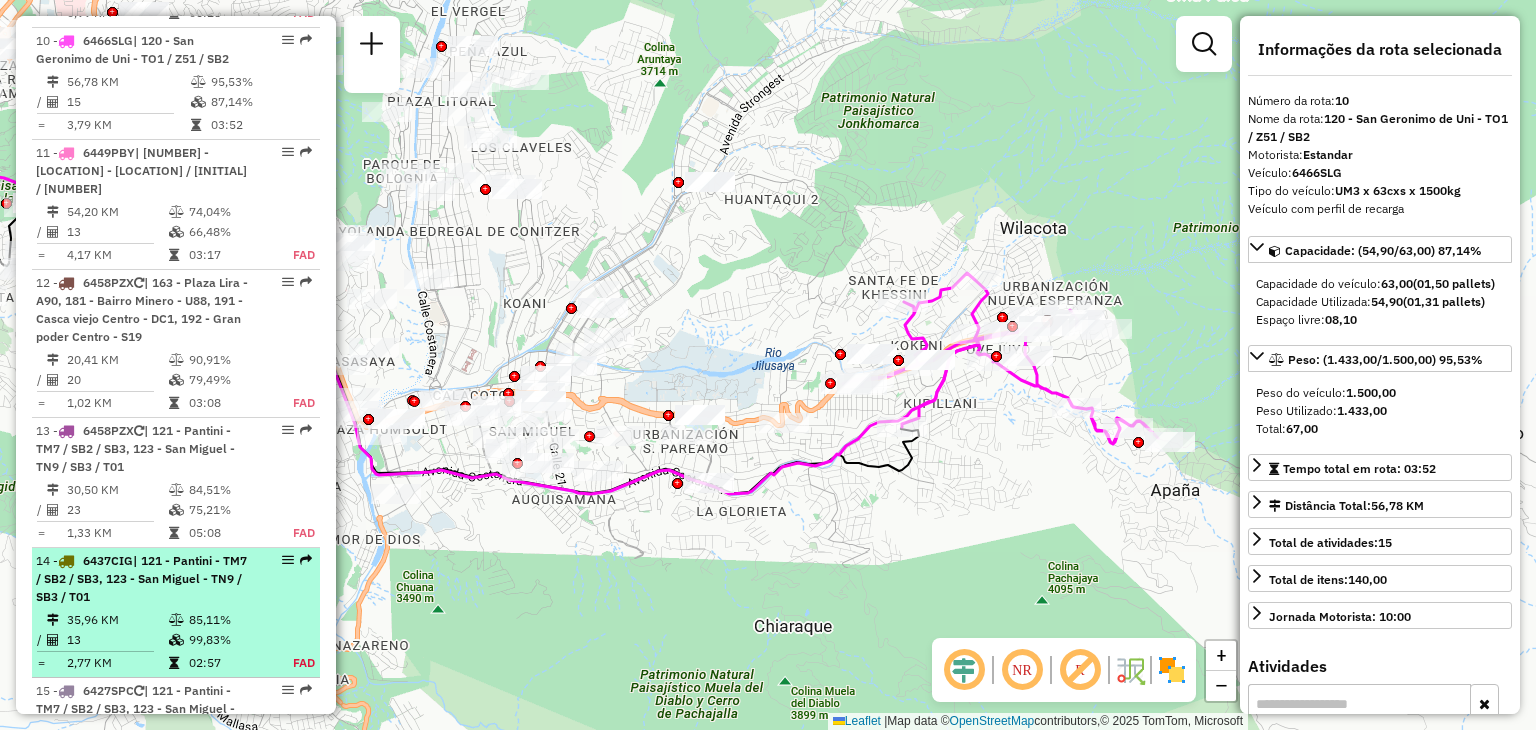 scroll, scrollTop: 2100, scrollLeft: 0, axis: vertical 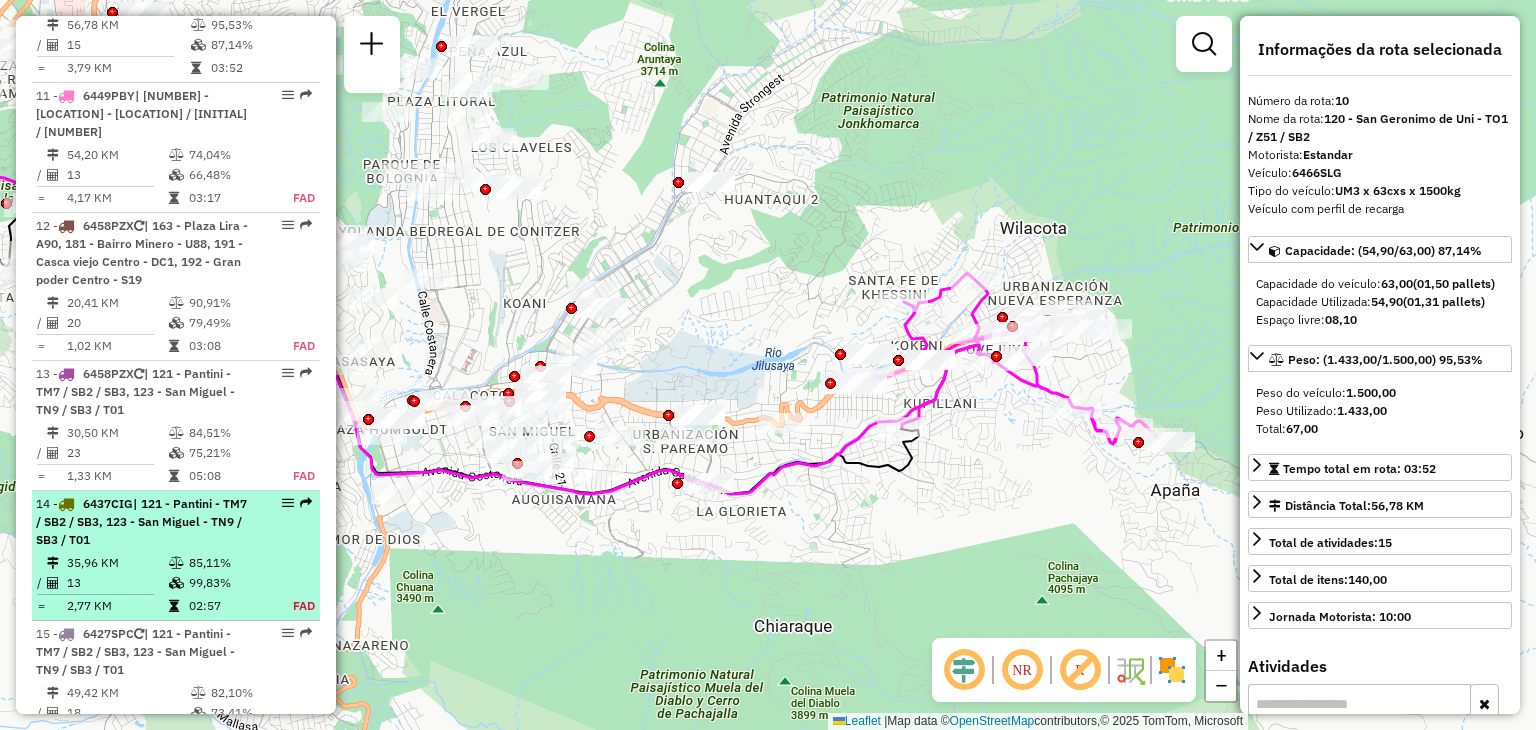click on "35,96 KM" at bounding box center (117, 563) 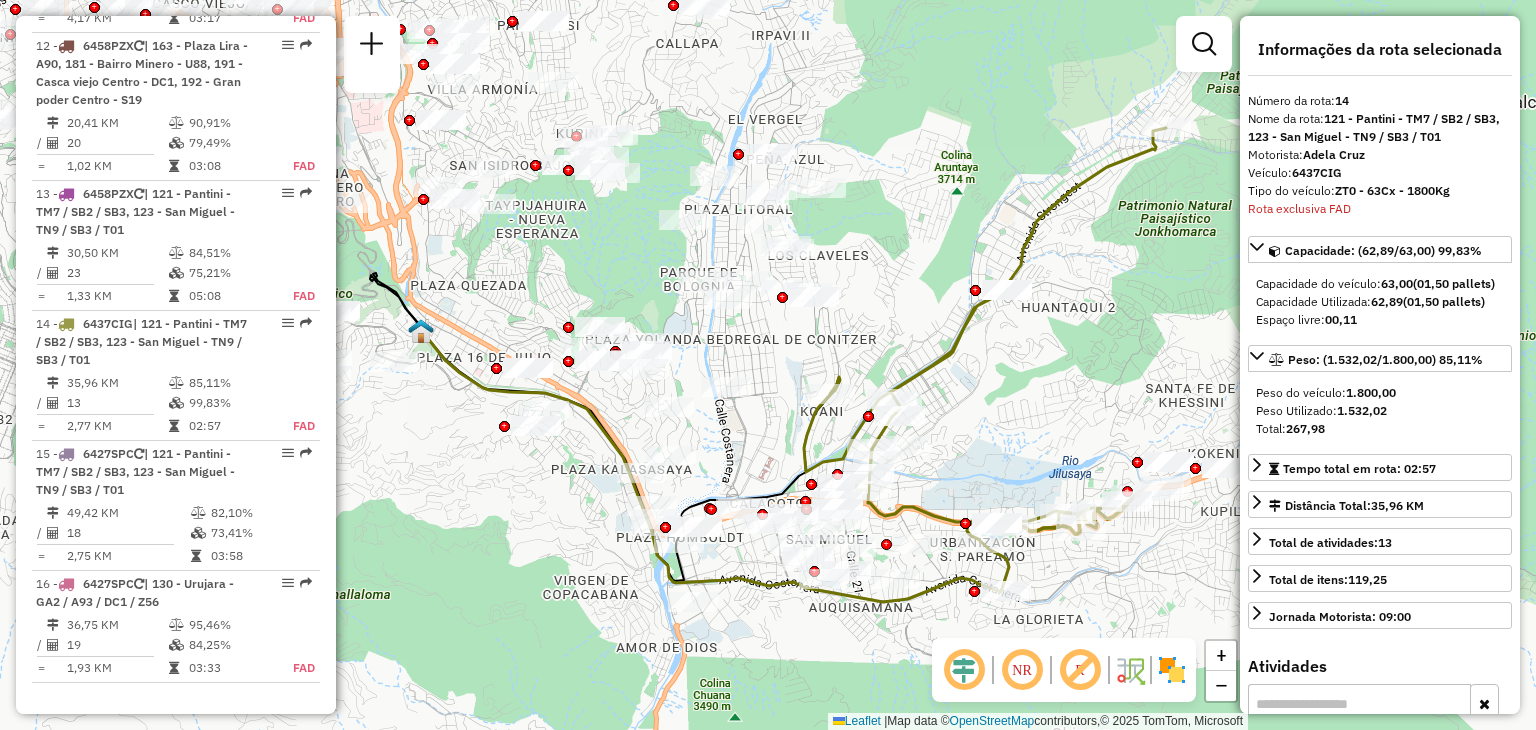 scroll, scrollTop: 2554, scrollLeft: 0, axis: vertical 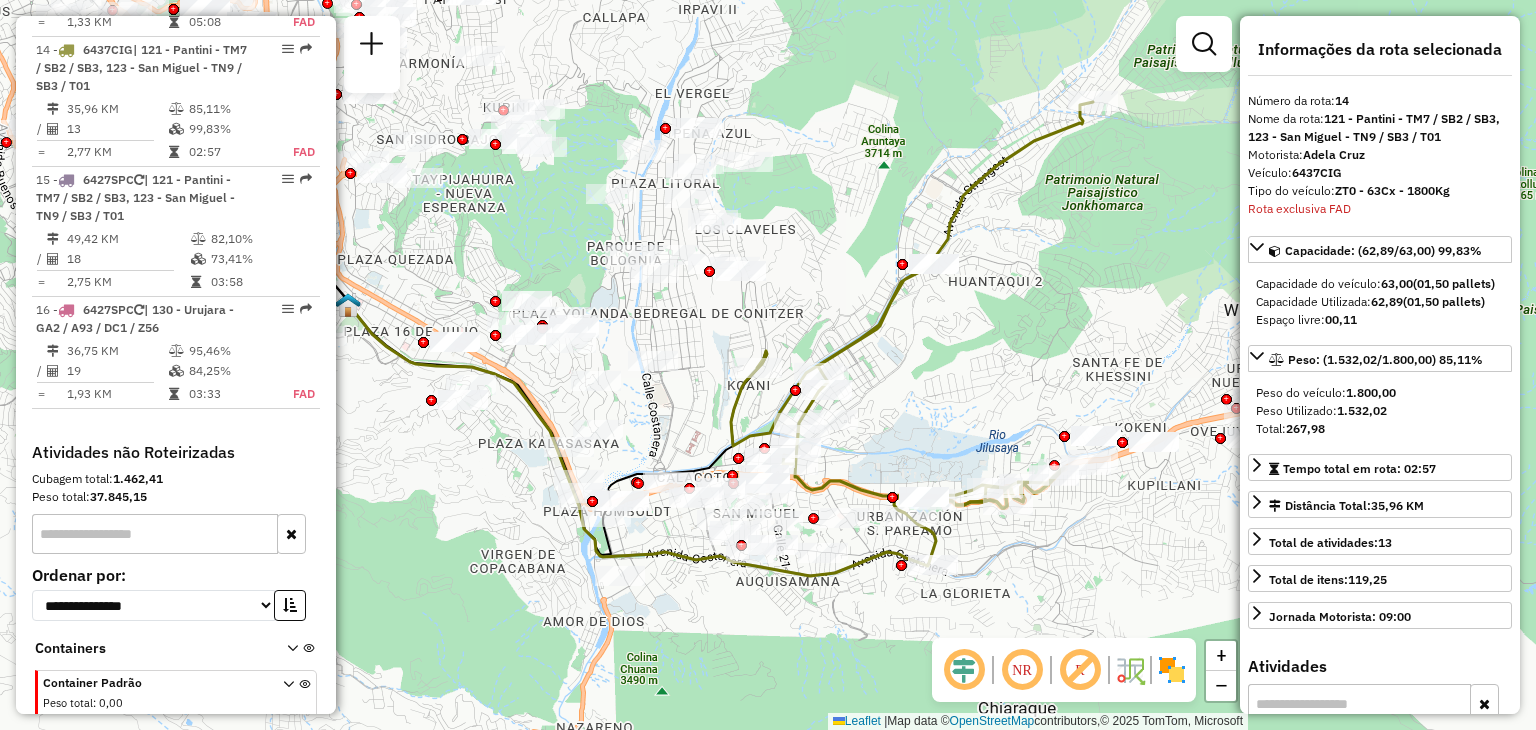 drag, startPoint x: 938, startPoint y: 407, endPoint x: 785, endPoint y: 262, distance: 210.79373 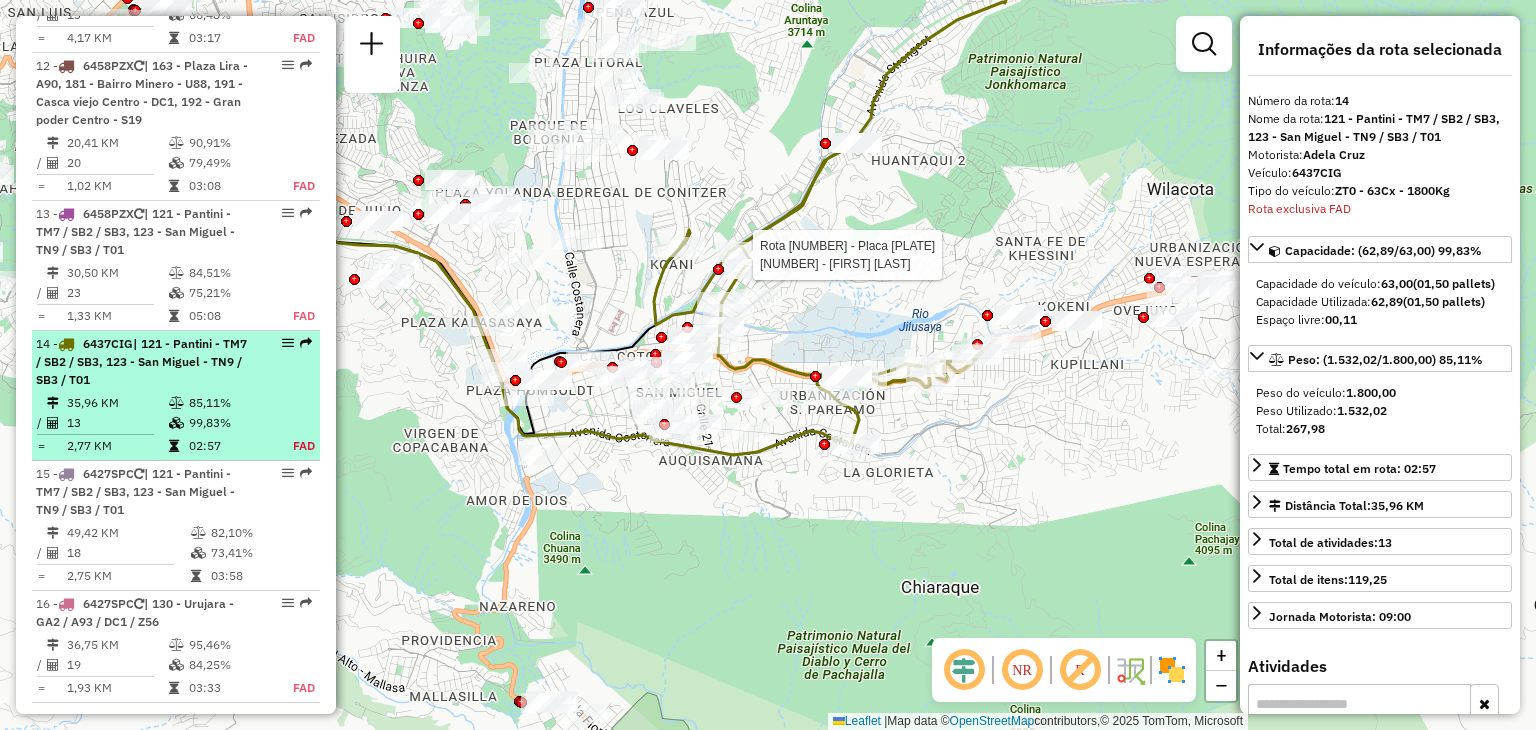 scroll, scrollTop: 2254, scrollLeft: 0, axis: vertical 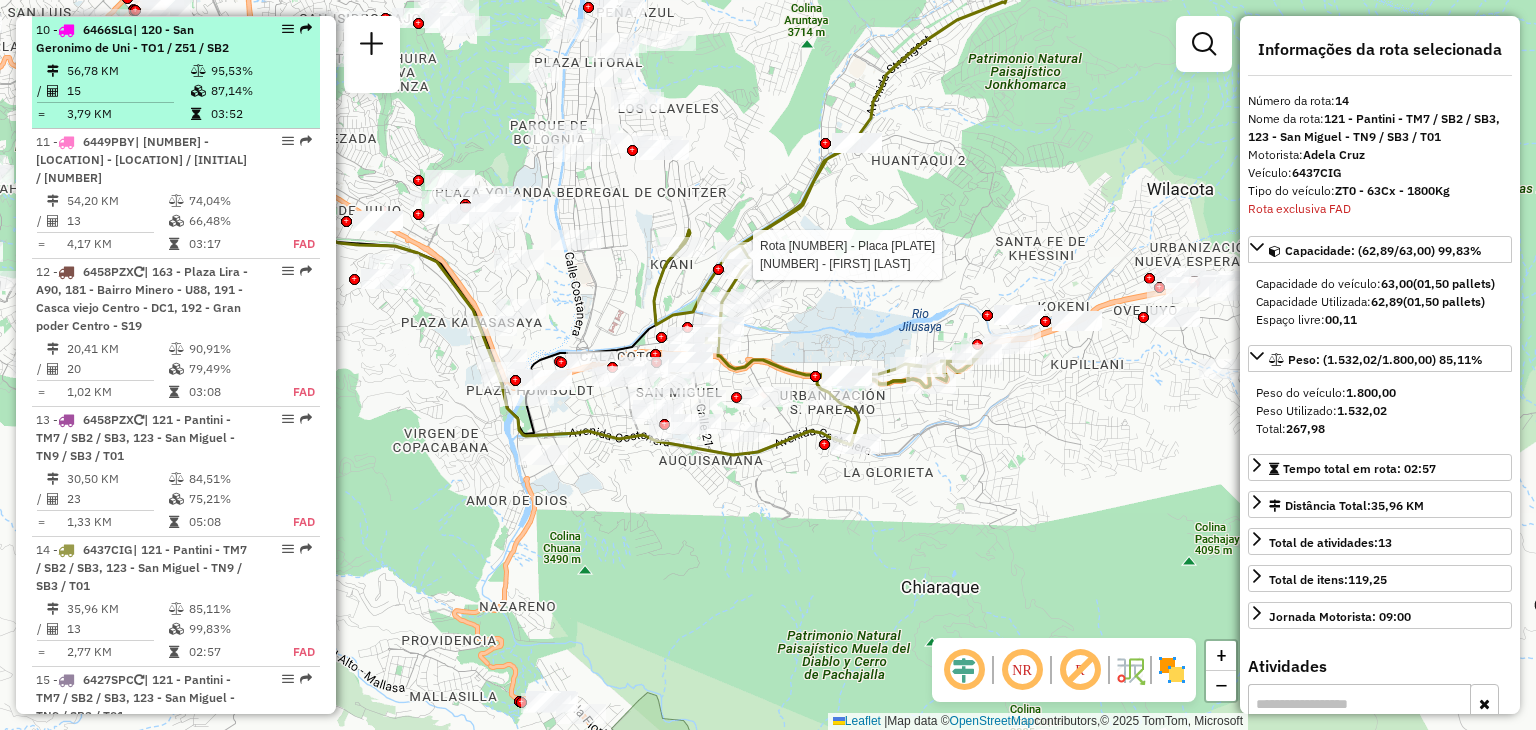 click on "15" at bounding box center (128, 91) 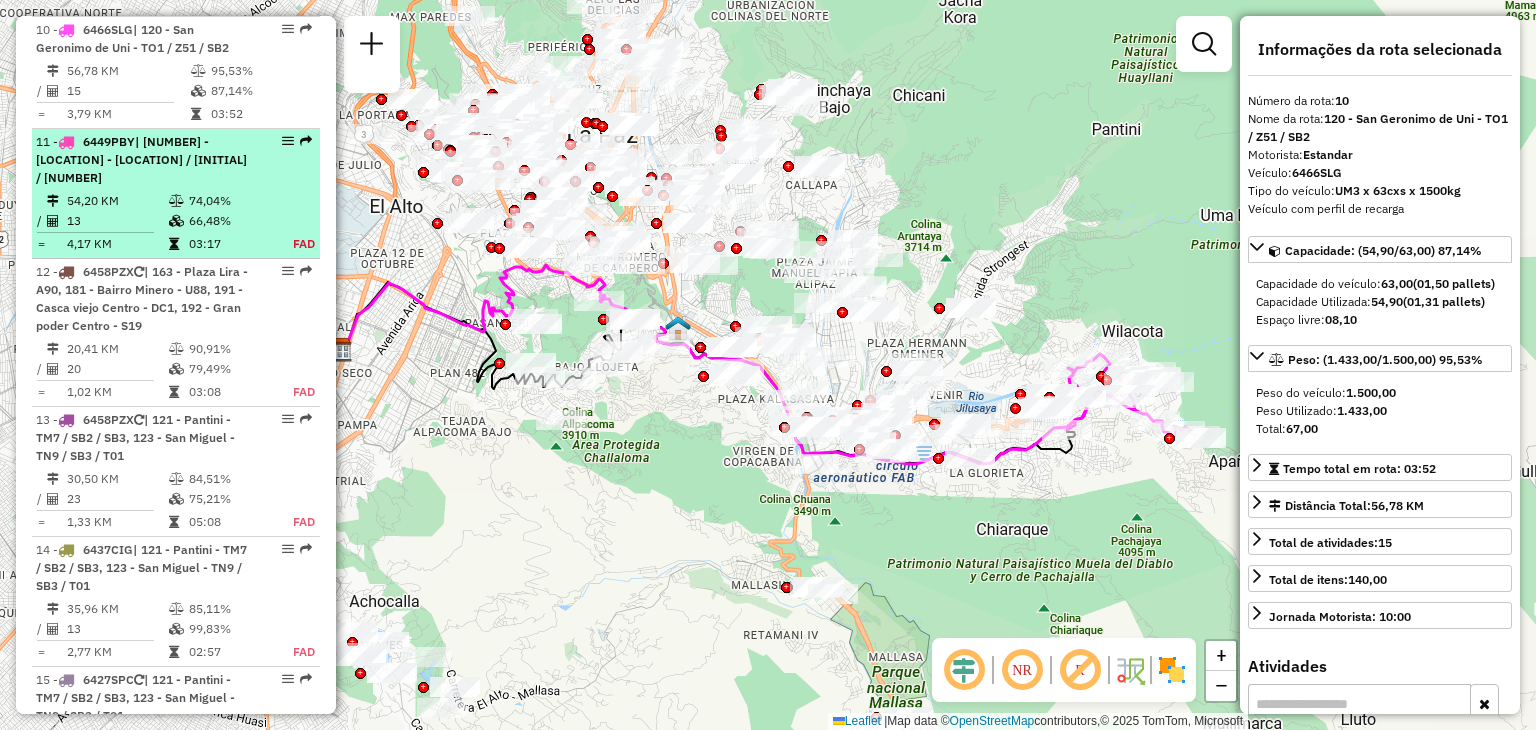 click on "[NUMBER] - [NUMBER] [POSTAL_CODE] / [CODE] / [CODE]" at bounding box center [142, 160] 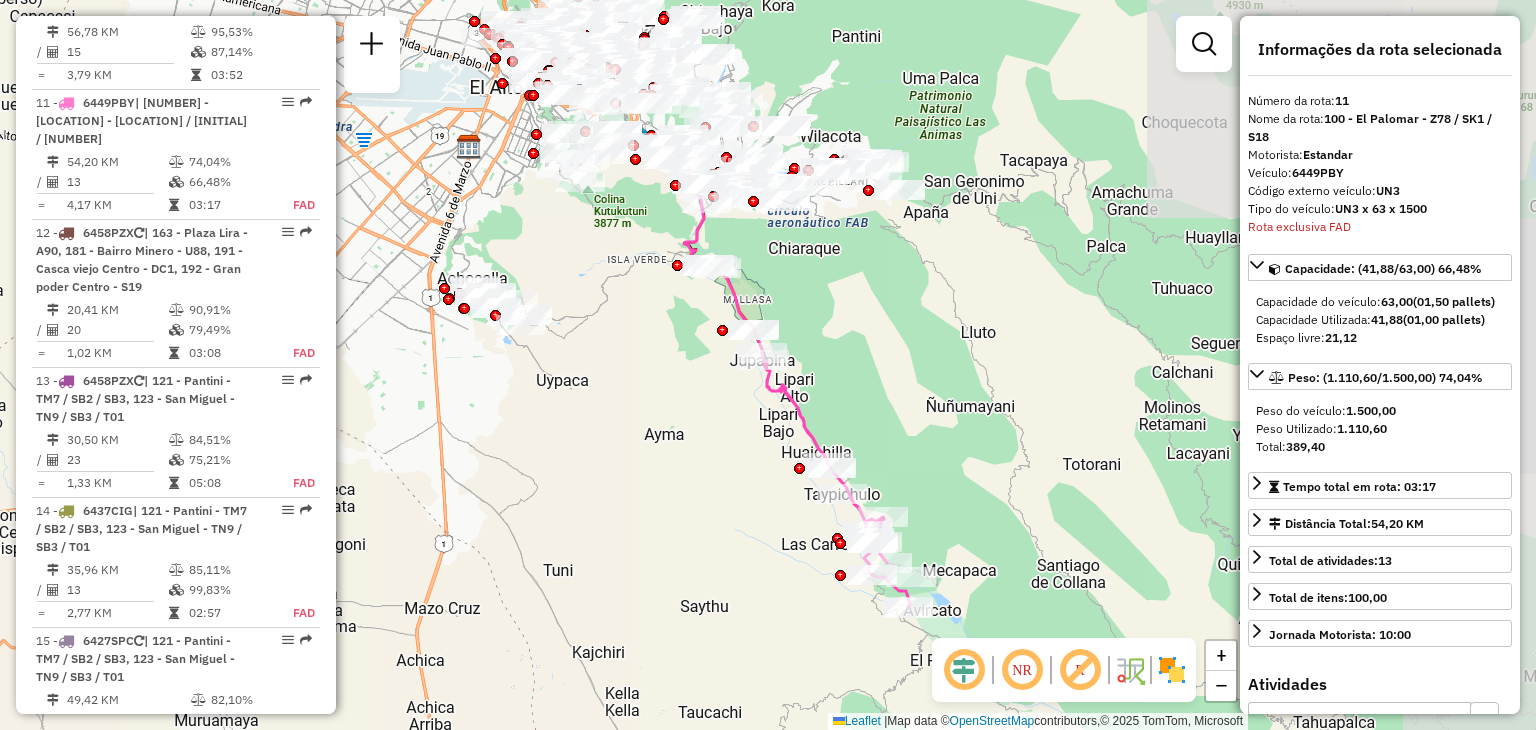 scroll, scrollTop: 2164, scrollLeft: 0, axis: vertical 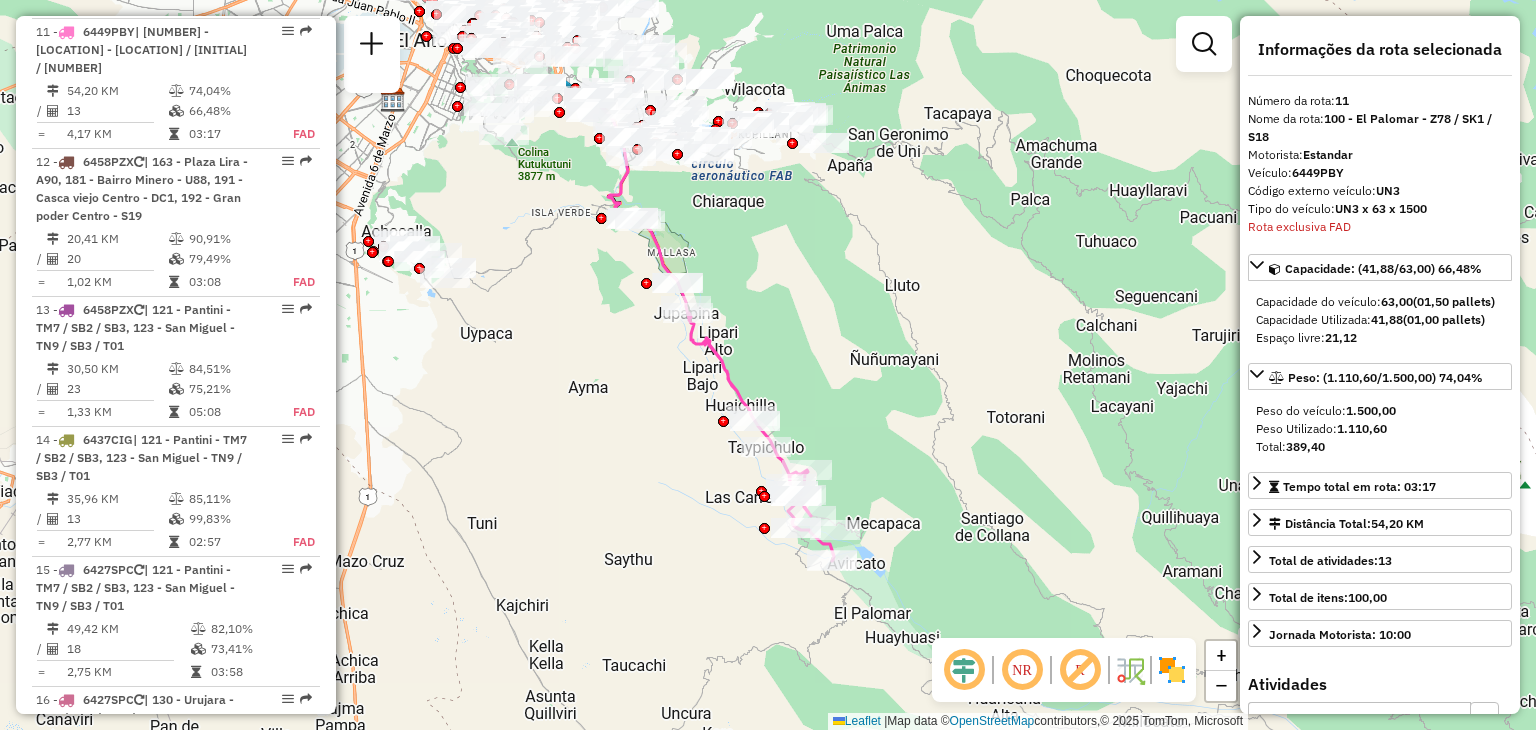 drag, startPoint x: 775, startPoint y: 423, endPoint x: 699, endPoint y: 376, distance: 89.358826 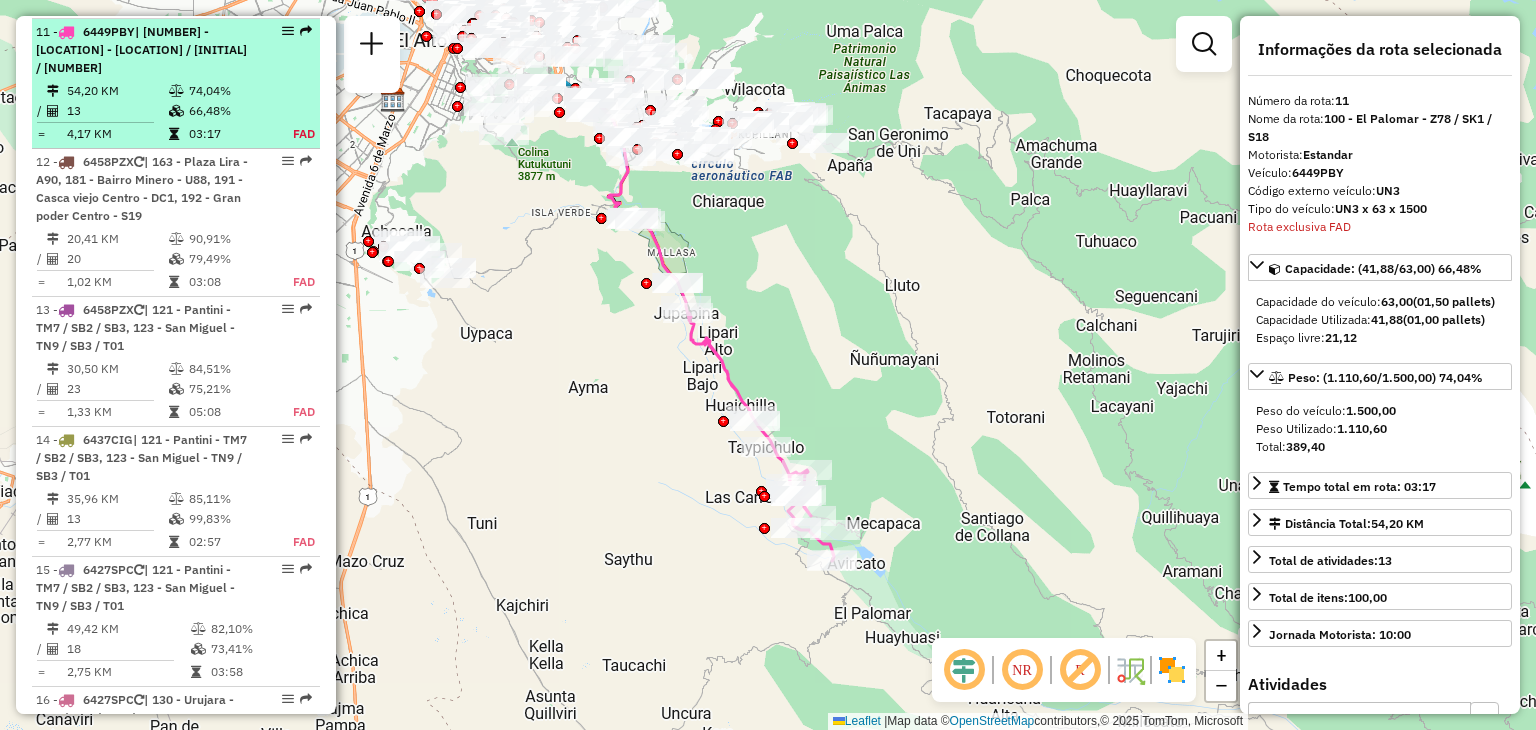 click at bounding box center (176, 111) 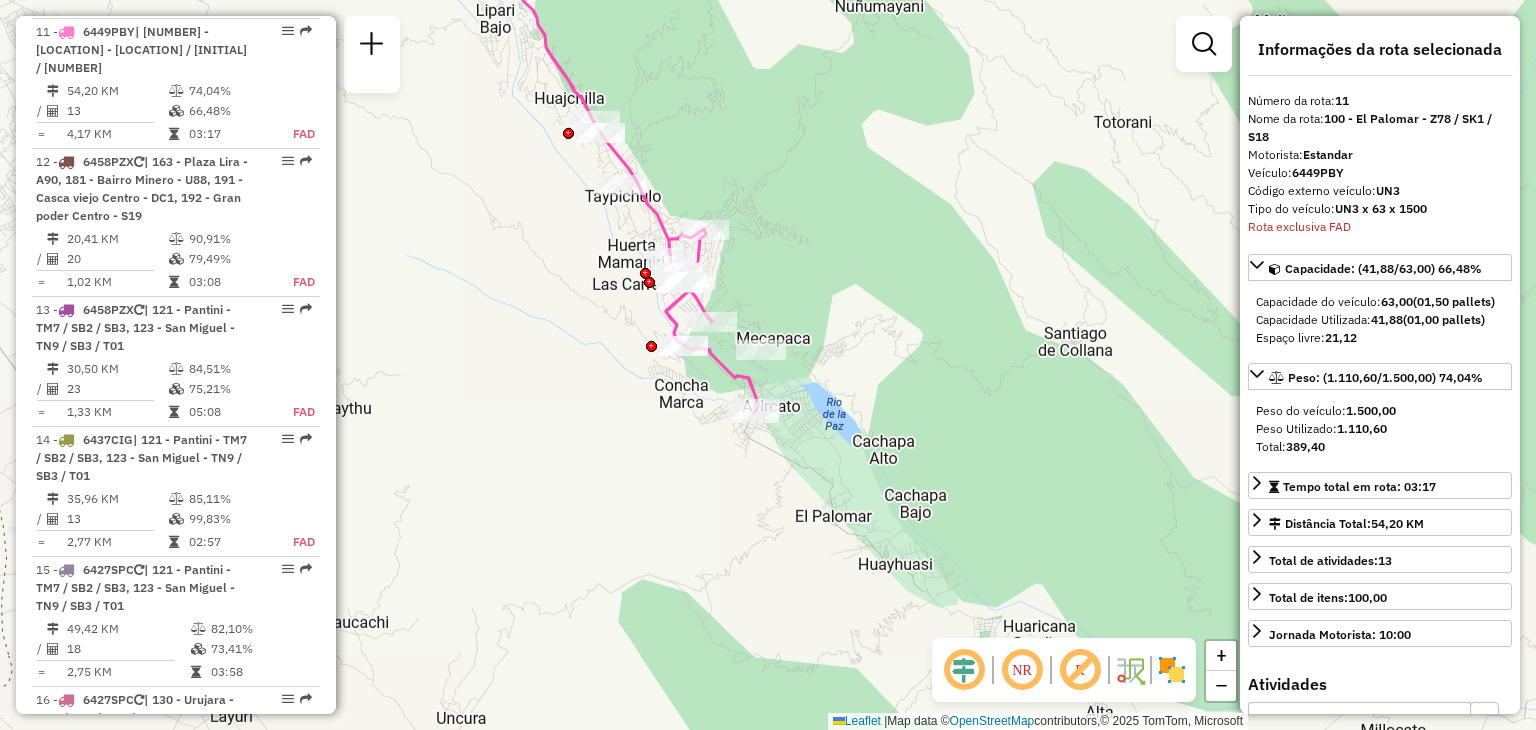 drag, startPoint x: 831, startPoint y: 579, endPoint x: 635, endPoint y: 333, distance: 314.53458 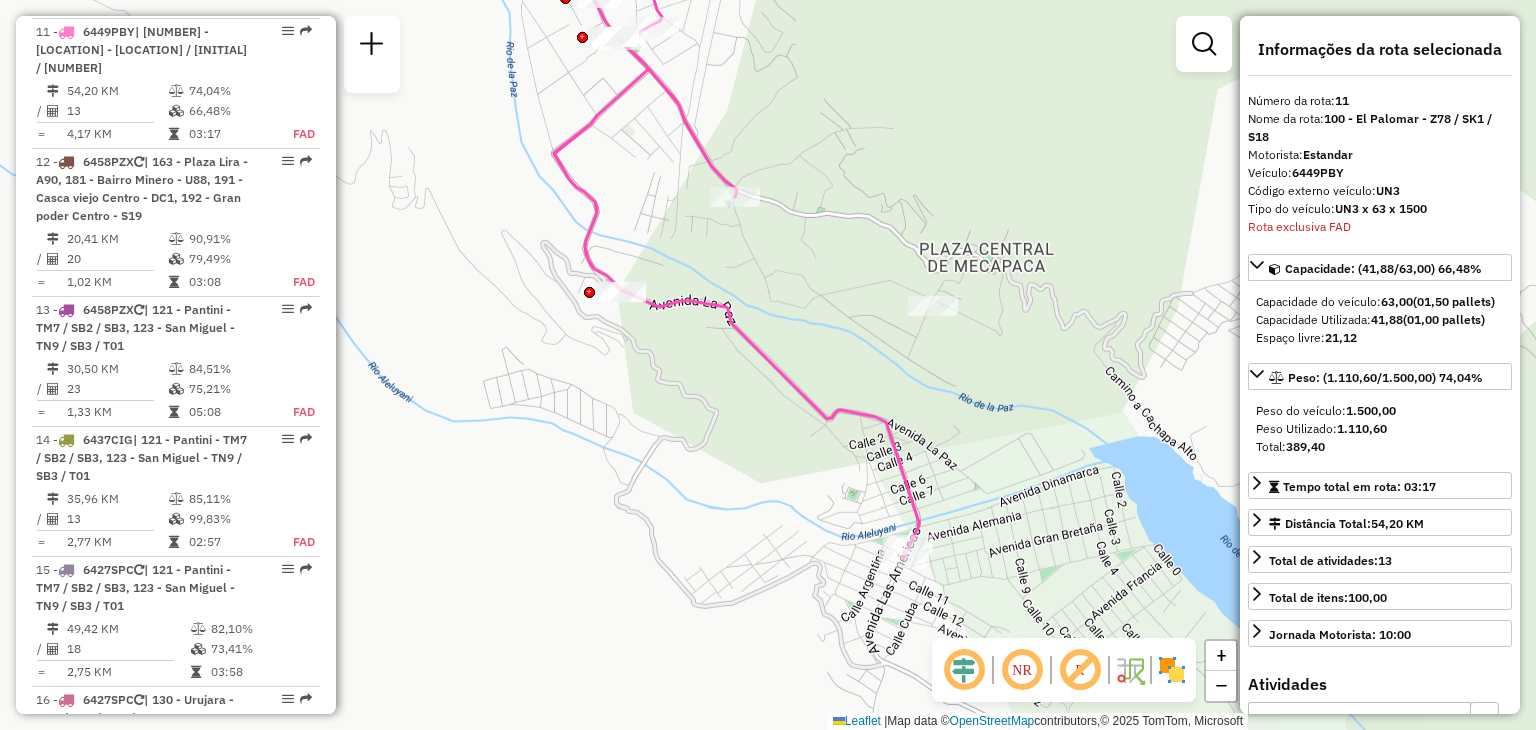 drag, startPoint x: 772, startPoint y: 307, endPoint x: 662, endPoint y: 321, distance: 110.88733 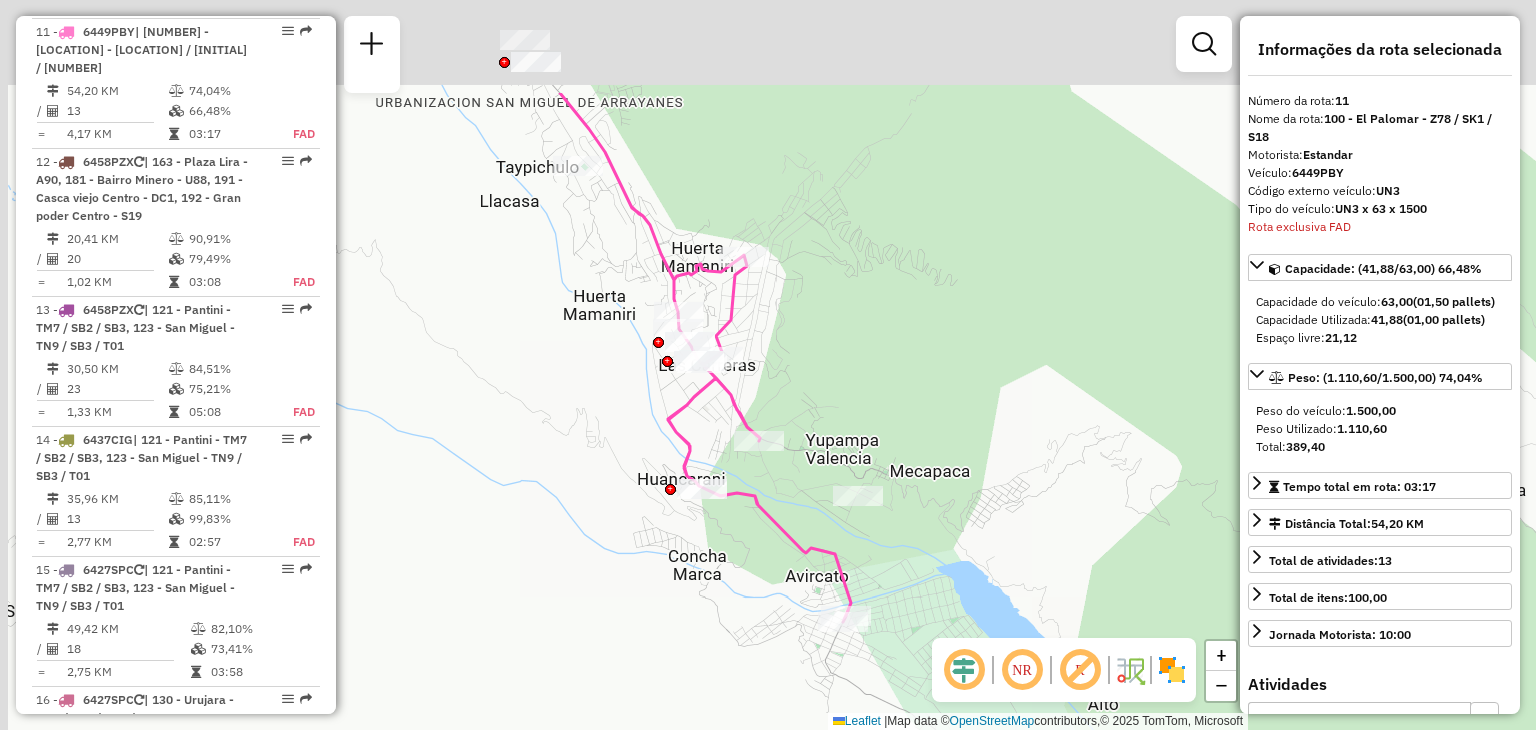 drag, startPoint x: 583, startPoint y: 195, endPoint x: 702, endPoint y: 501, distance: 328.32452 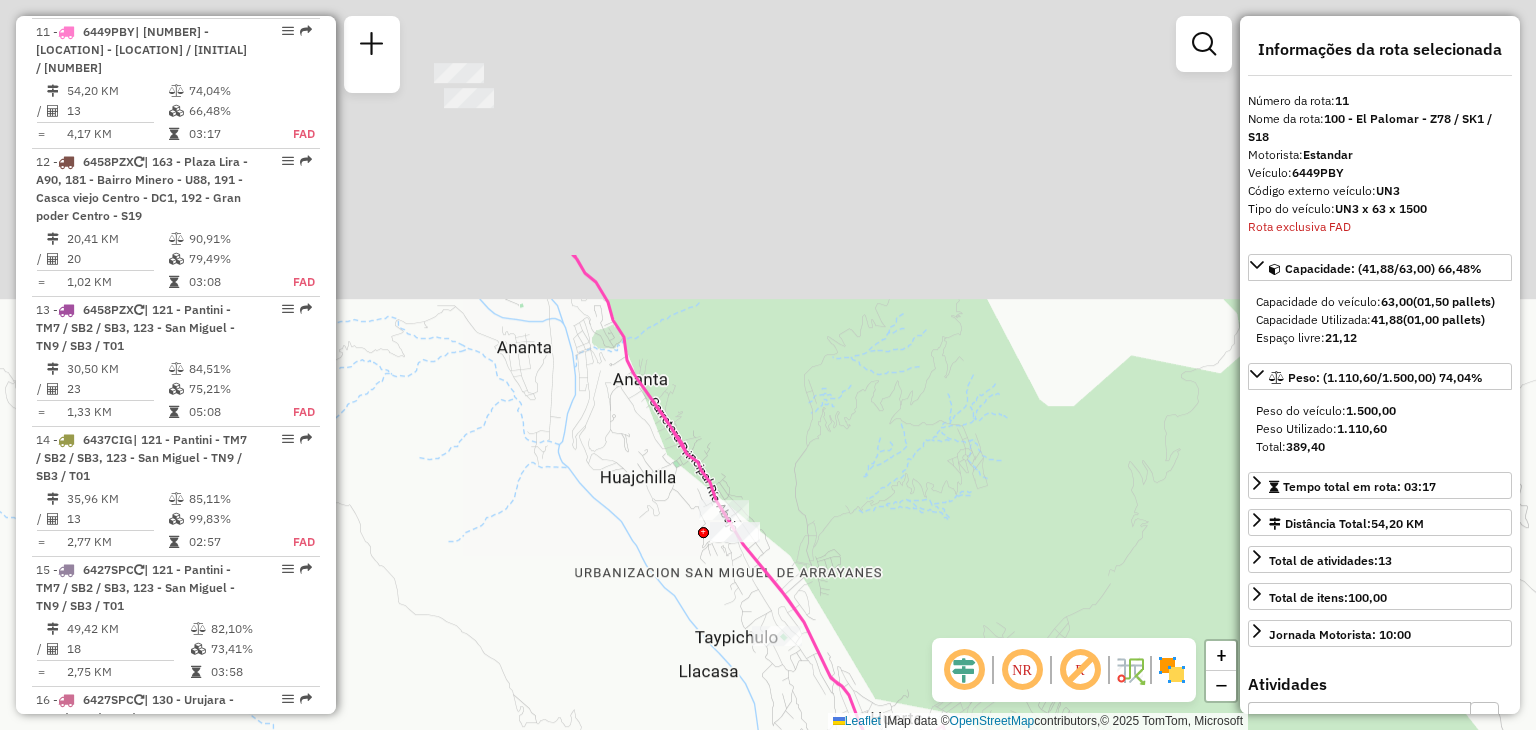 drag, startPoint x: 489, startPoint y: 201, endPoint x: 650, endPoint y: 584, distance: 415.4636 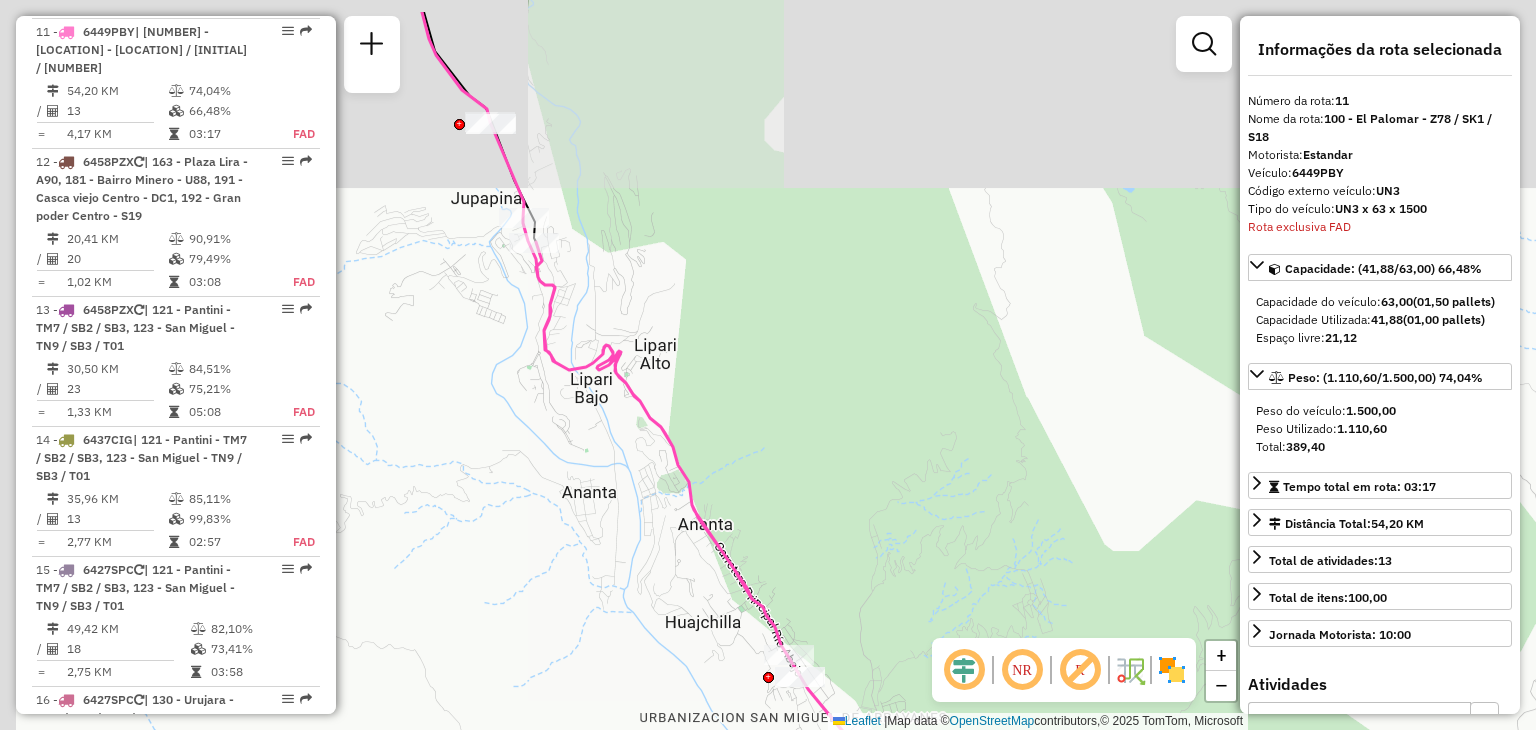 drag, startPoint x: 497, startPoint y: 241, endPoint x: 654, endPoint y: 591, distance: 383.60007 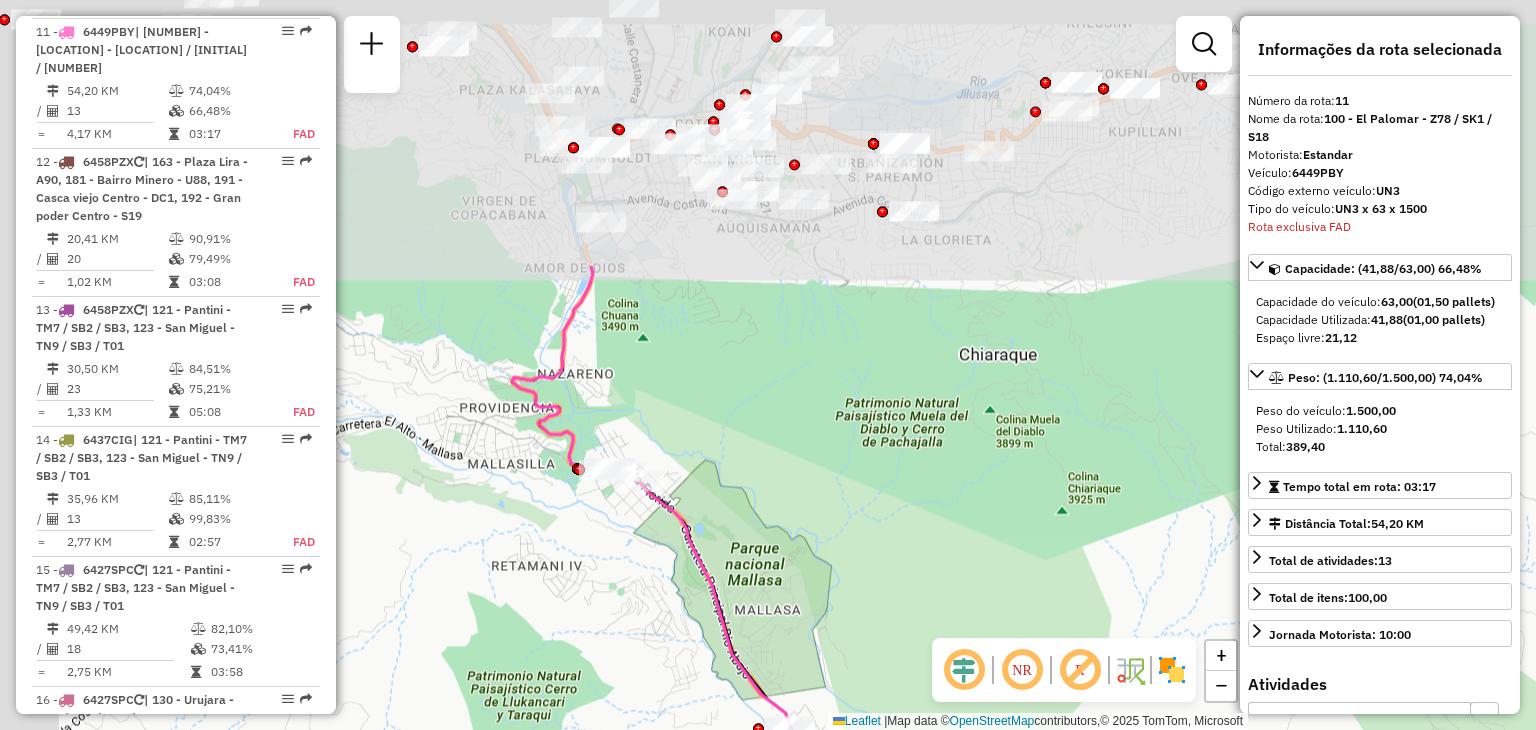 drag, startPoint x: 528, startPoint y: 317, endPoint x: 683, endPoint y: 624, distance: 343.90988 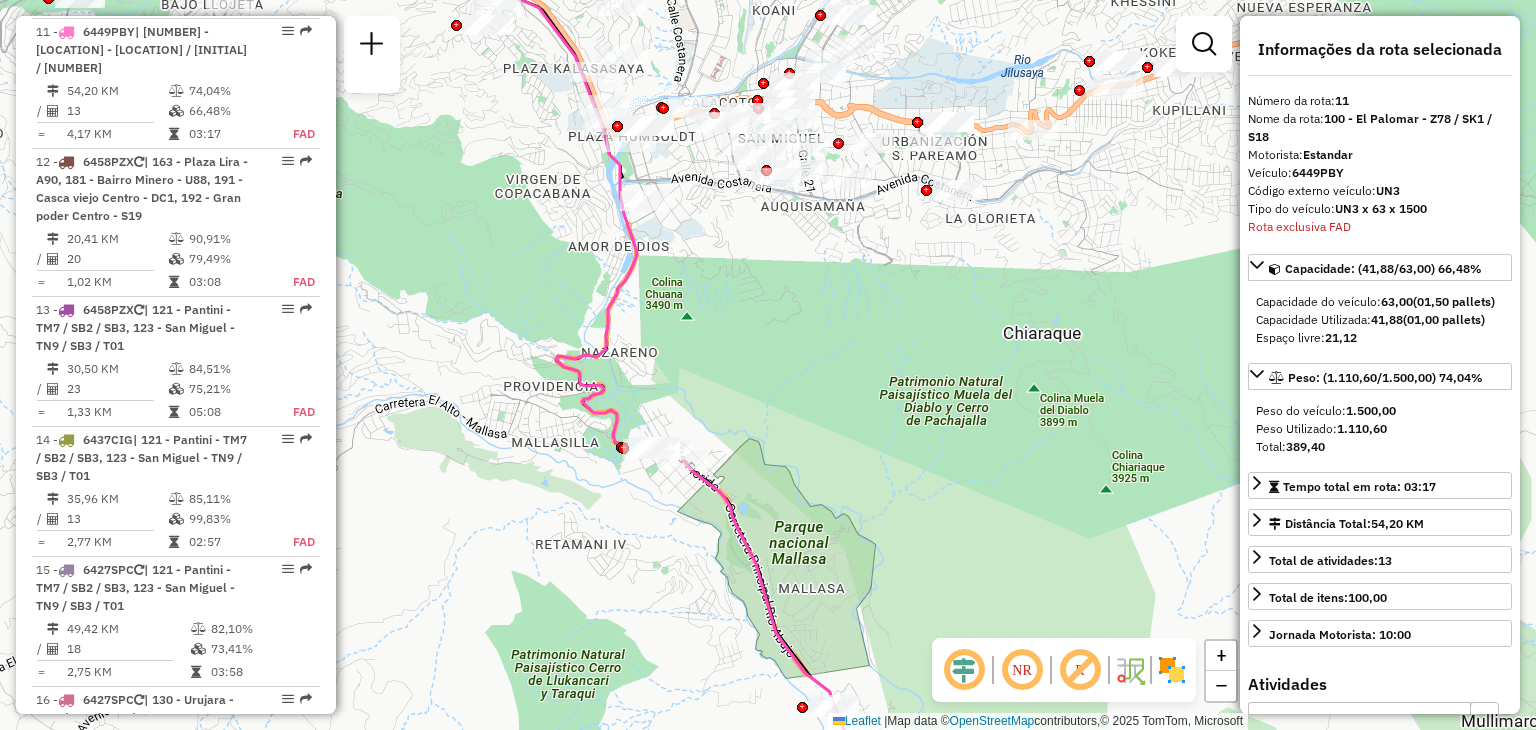 drag, startPoint x: 781, startPoint y: 548, endPoint x: 626, endPoint y: 260, distance: 327.06116 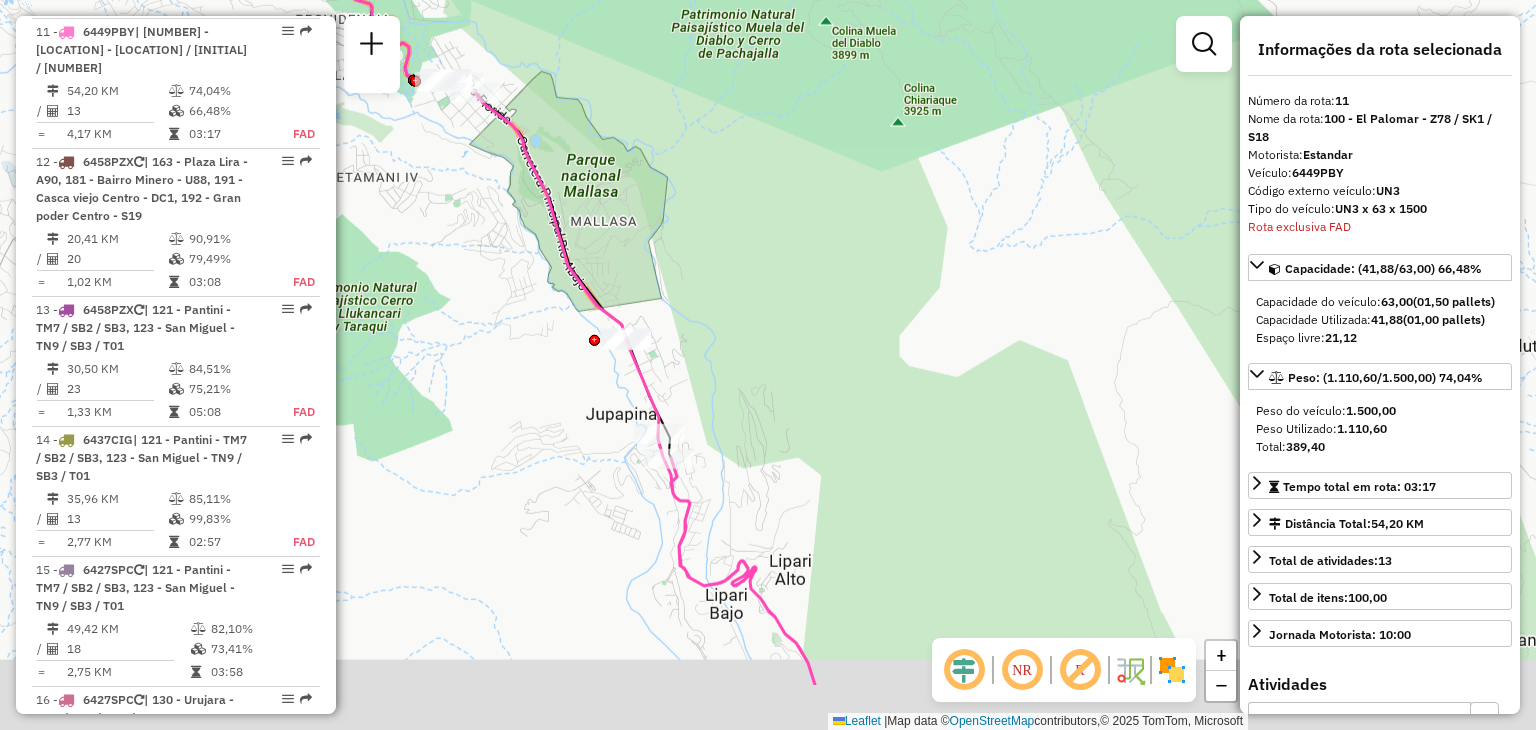 drag, startPoint x: 787, startPoint y: 506, endPoint x: 659, endPoint y: 268, distance: 270.23694 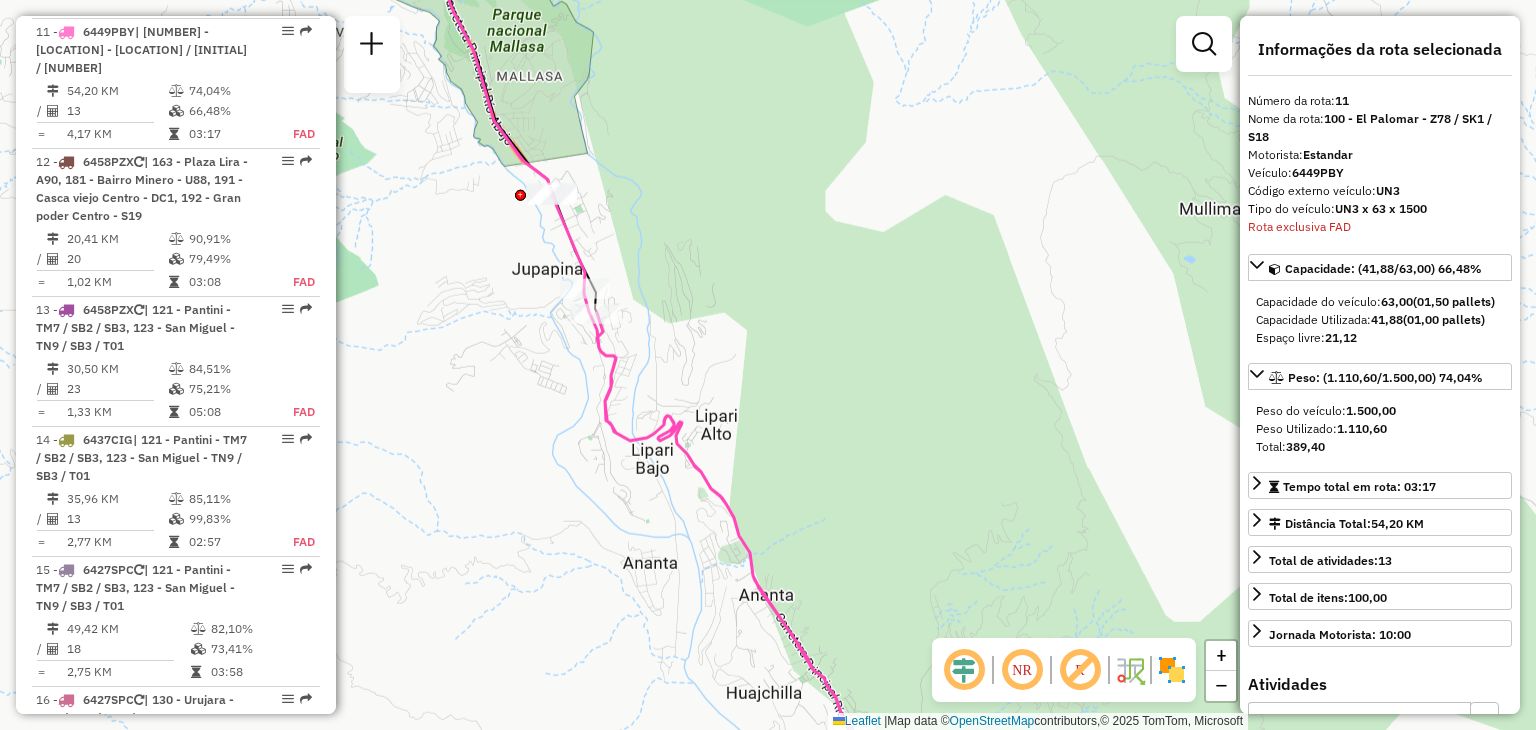 drag, startPoint x: 764, startPoint y: 470, endPoint x: 632, endPoint y: 249, distance: 257.4199 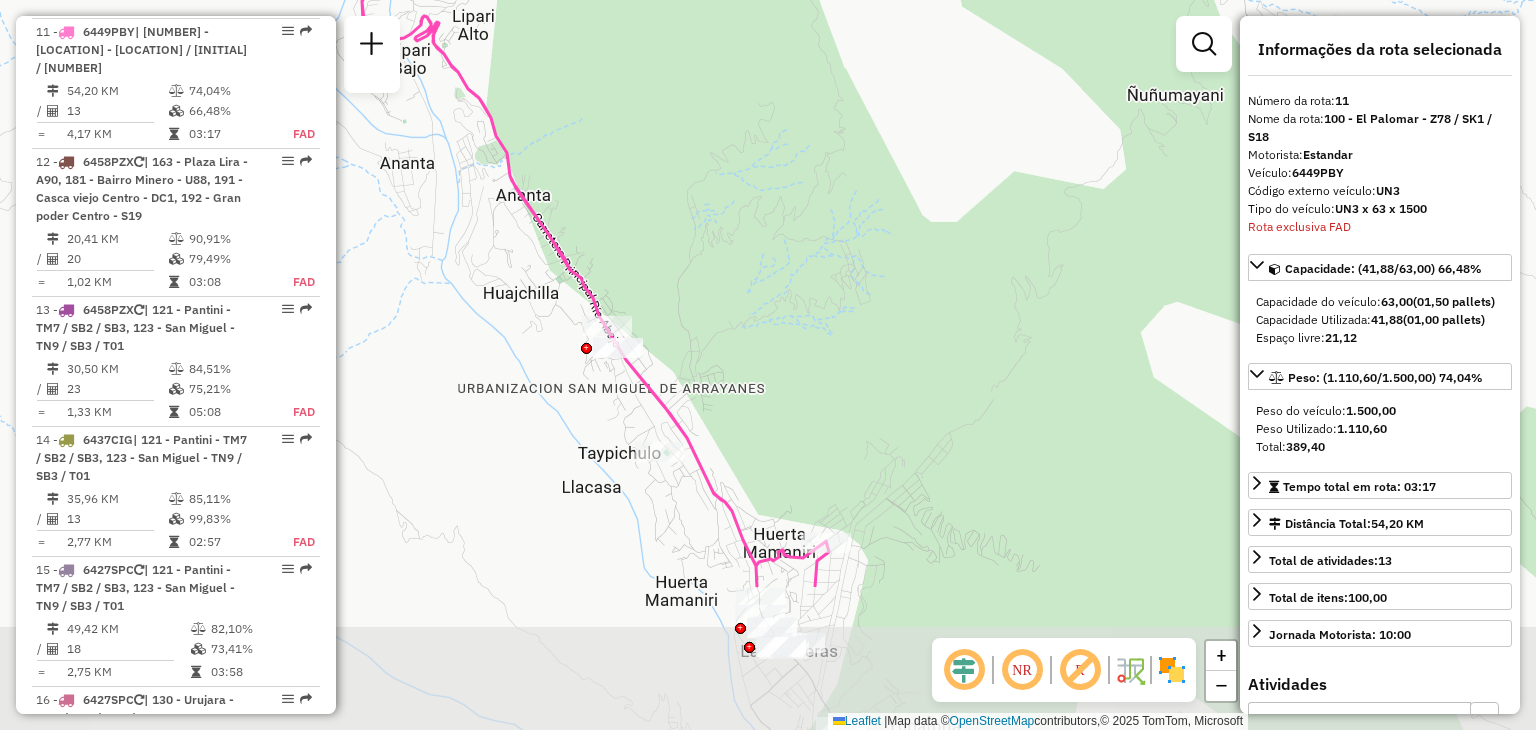 drag, startPoint x: 763, startPoint y: 469, endPoint x: 610, endPoint y: 221, distance: 291.39835 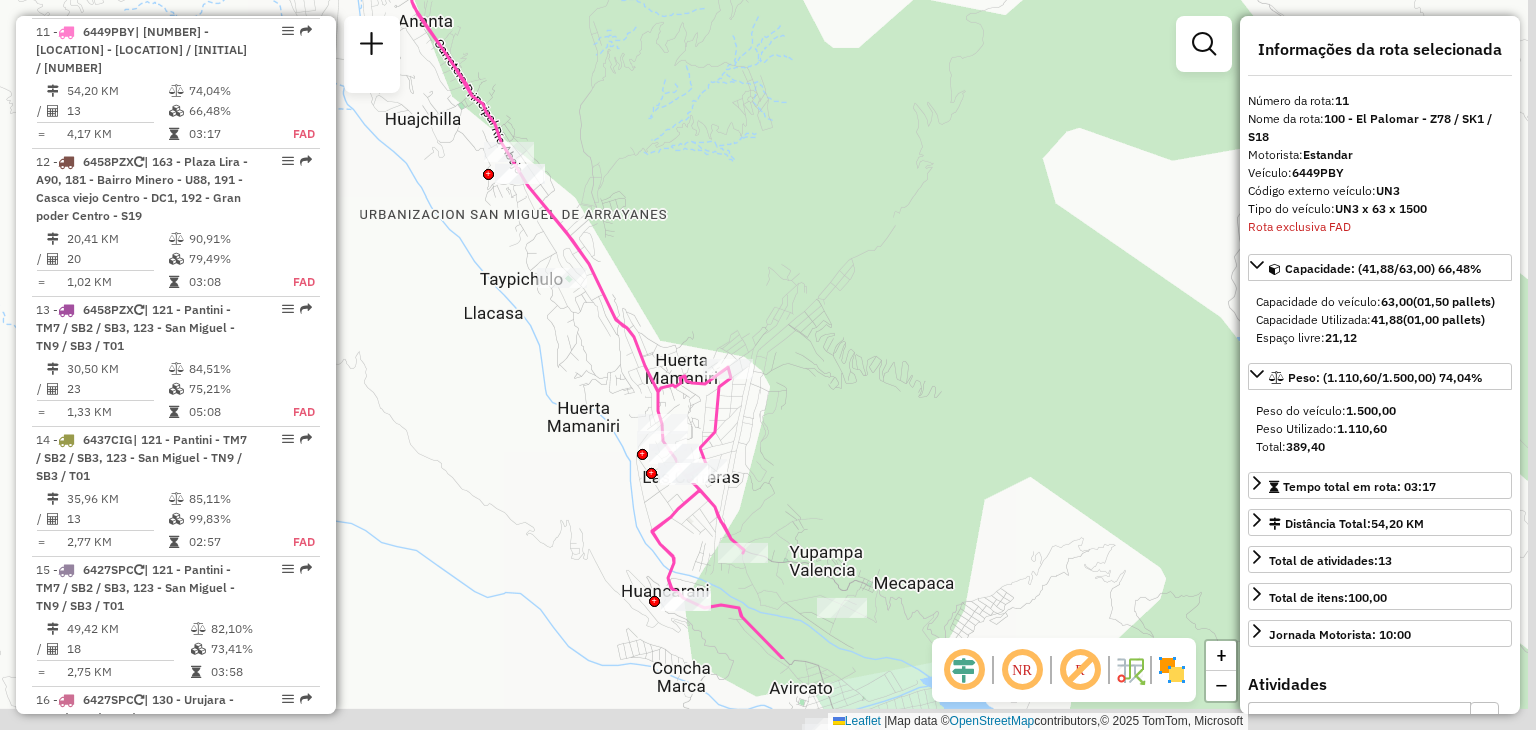 drag, startPoint x: 756, startPoint y: 493, endPoint x: 636, endPoint y: 259, distance: 262.97528 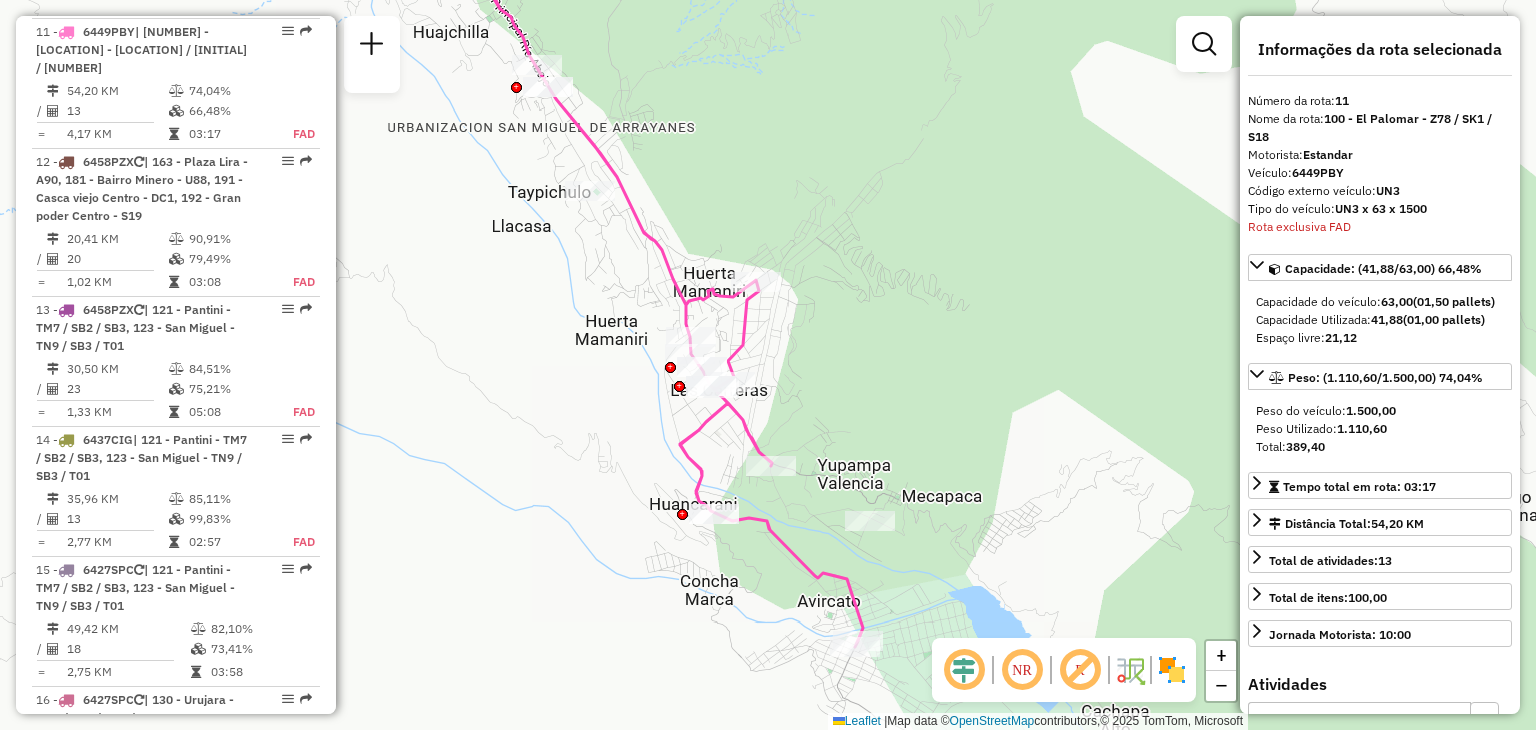 drag, startPoint x: 455, startPoint y: 353, endPoint x: 526, endPoint y: 354, distance: 71.00704 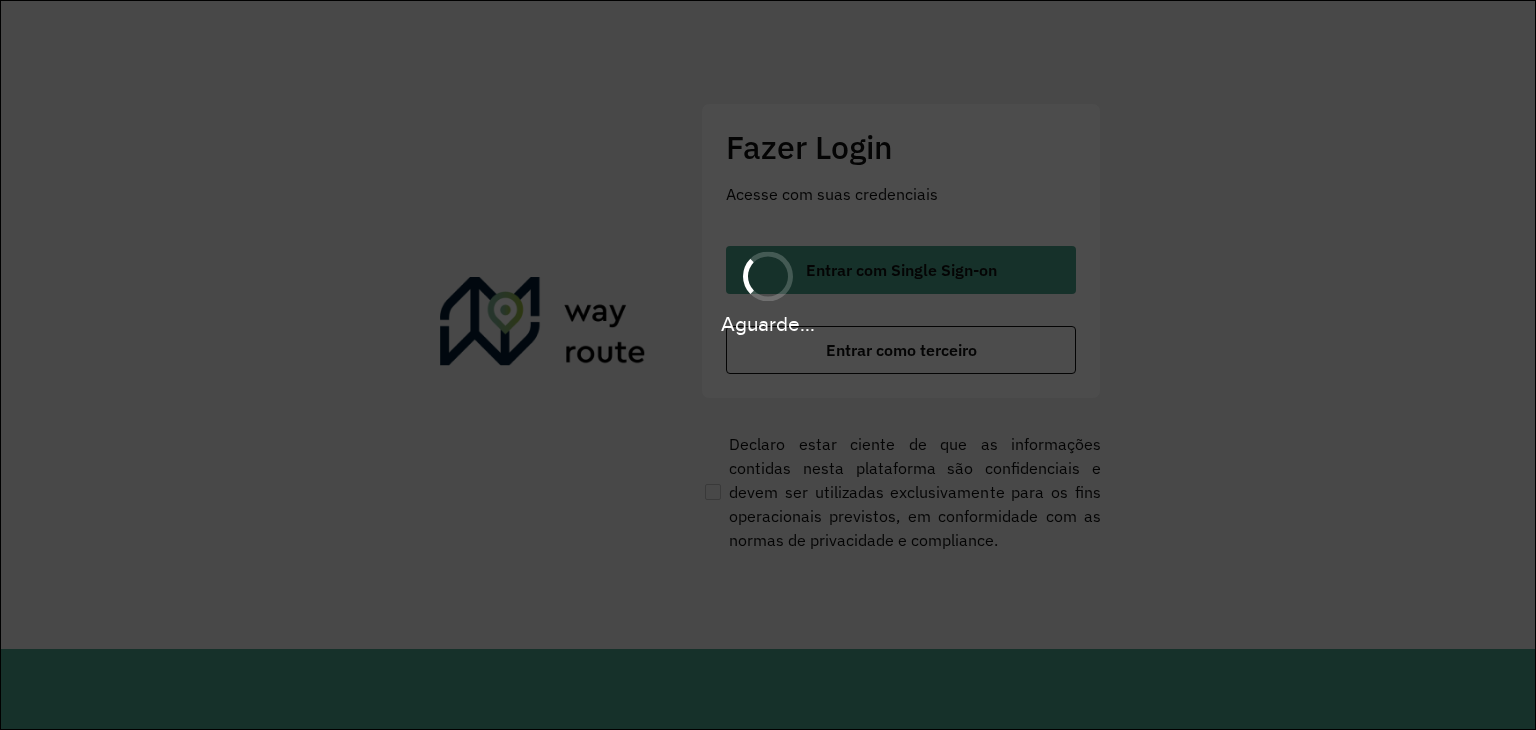 scroll, scrollTop: 0, scrollLeft: 0, axis: both 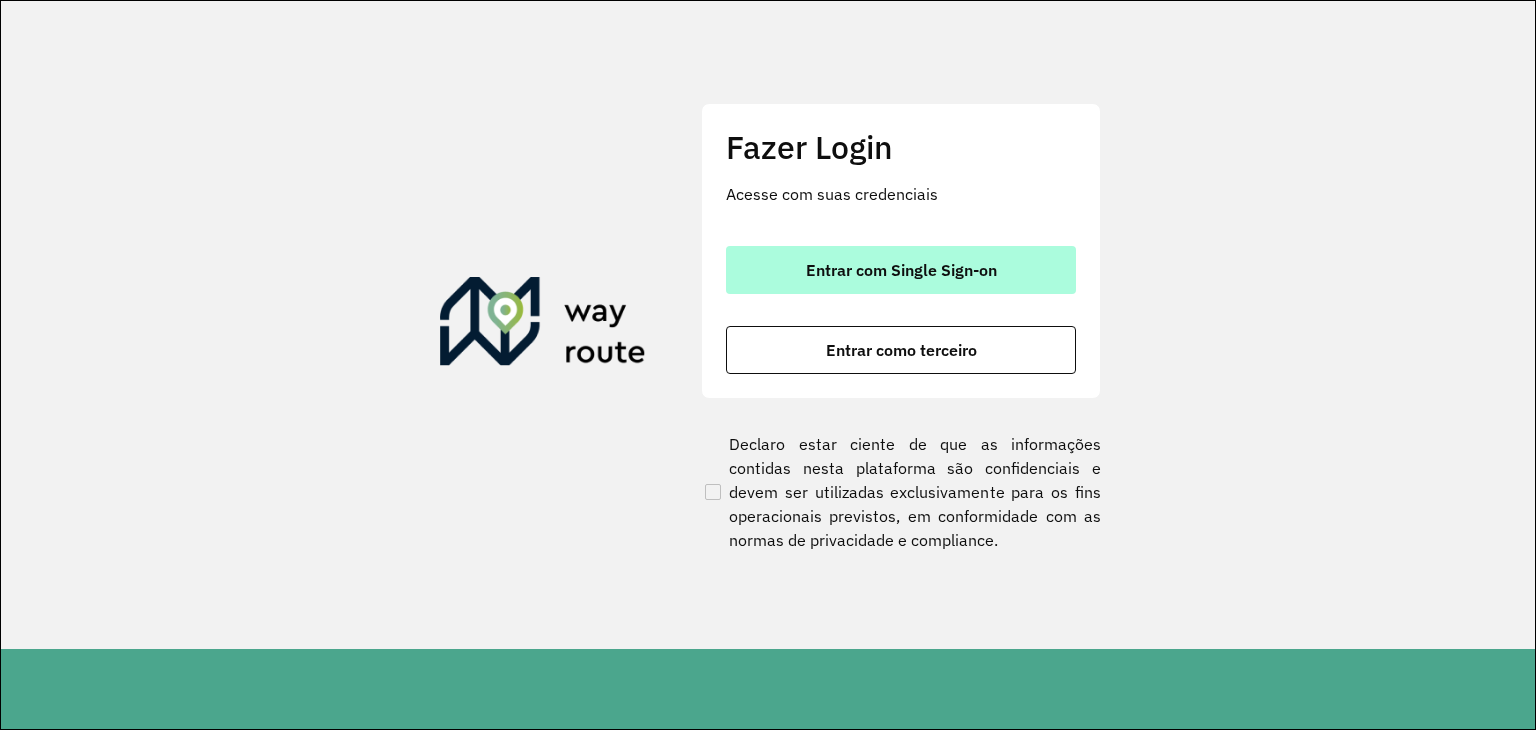 click on "Entrar com Single Sign-on" at bounding box center [901, 270] 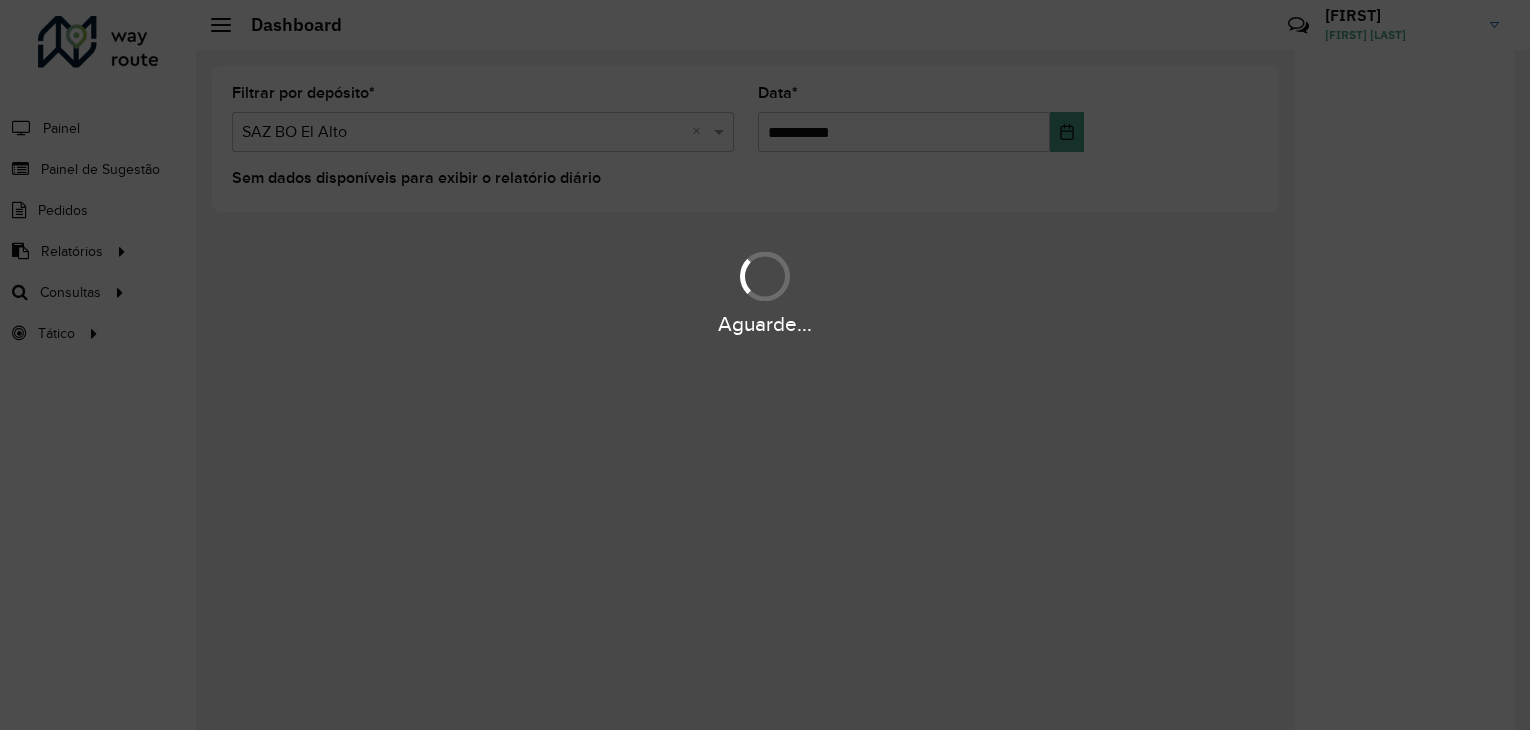 scroll, scrollTop: 0, scrollLeft: 0, axis: both 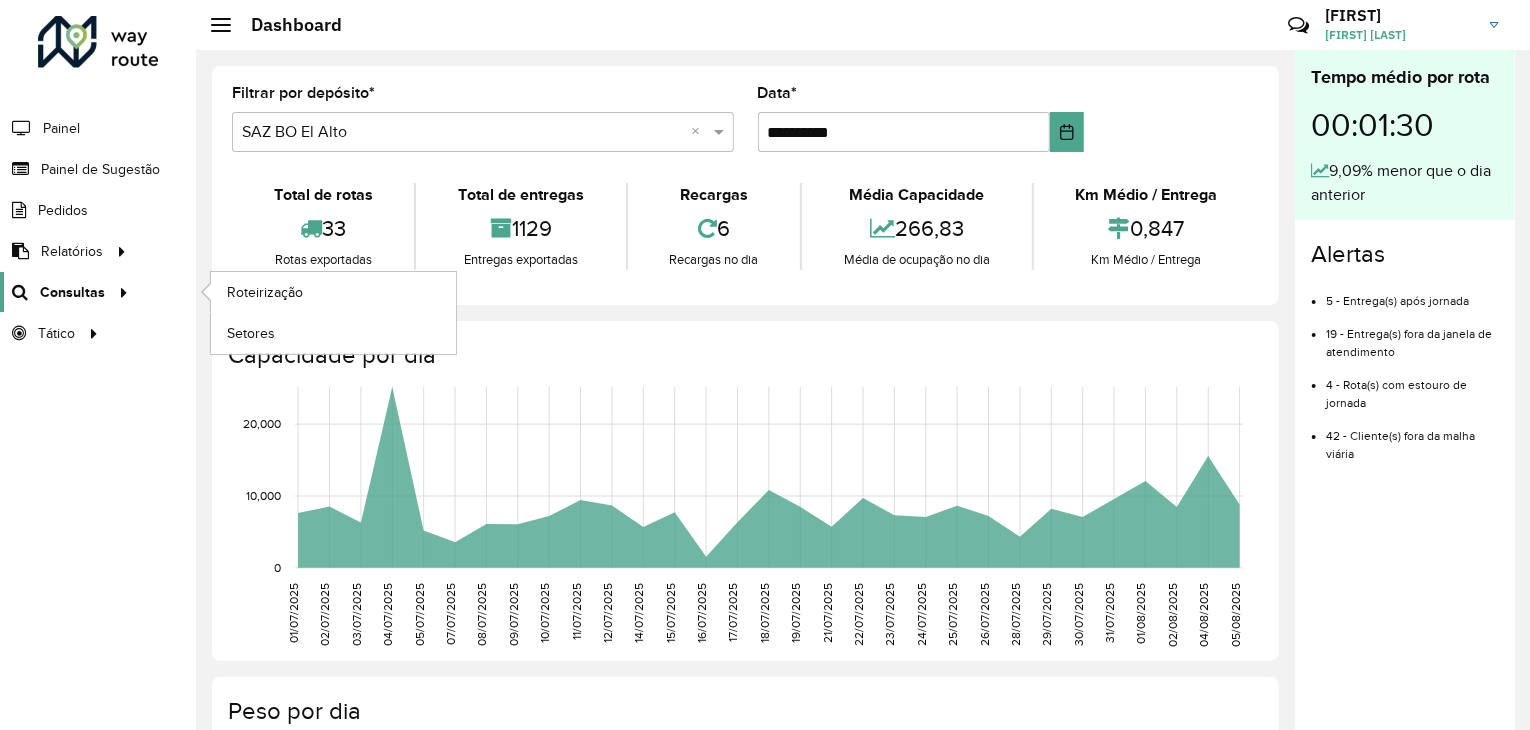 click on "Consultas" 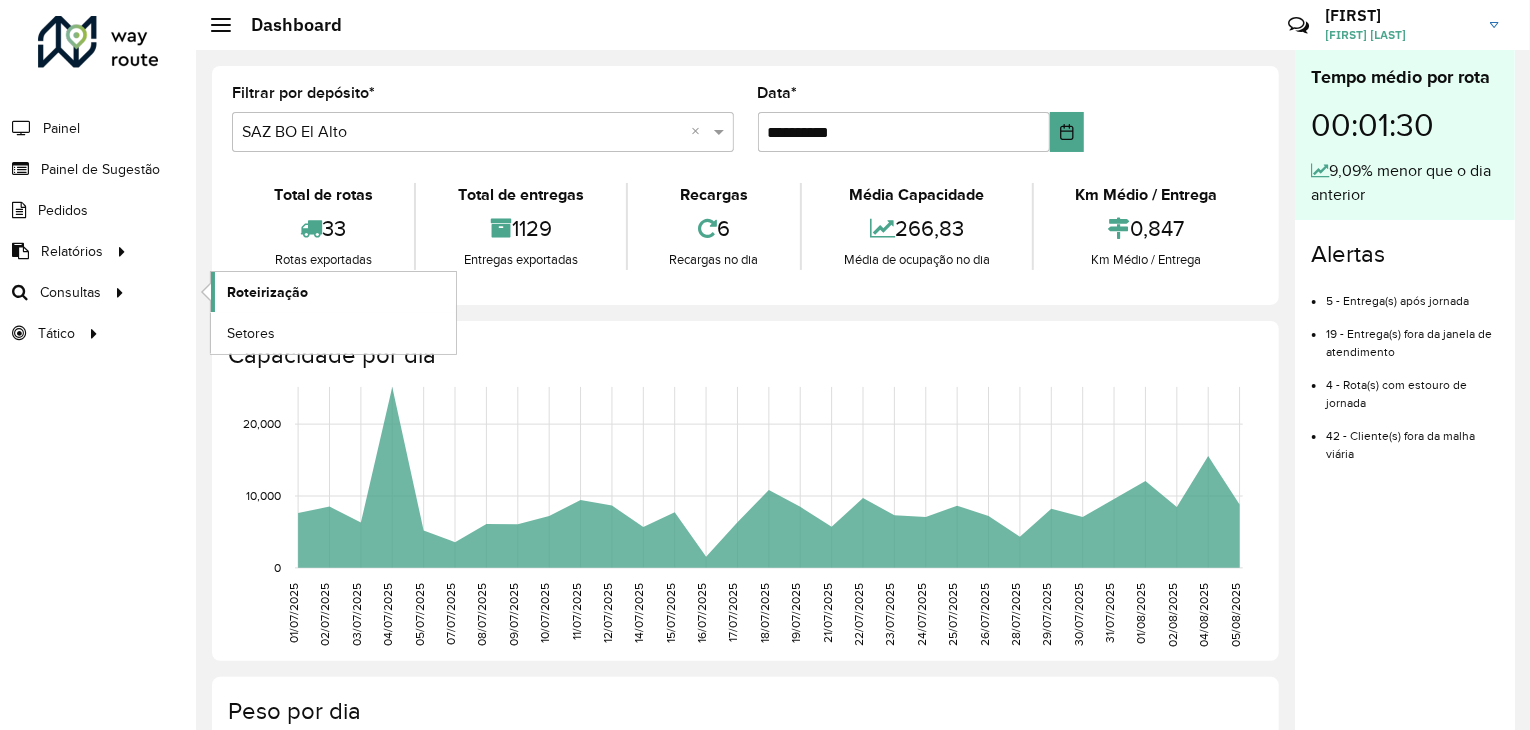 click on "Roteirização" 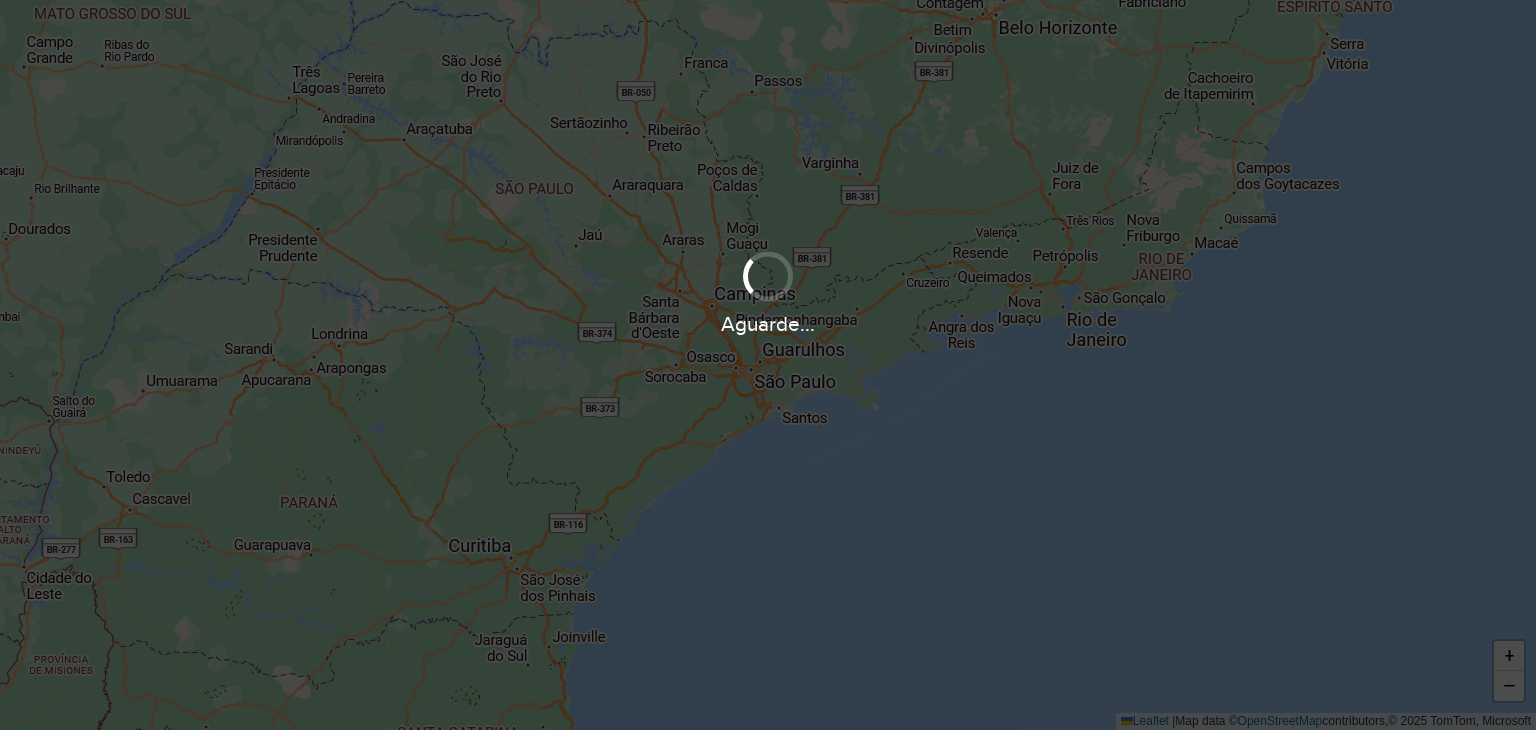 scroll, scrollTop: 0, scrollLeft: 0, axis: both 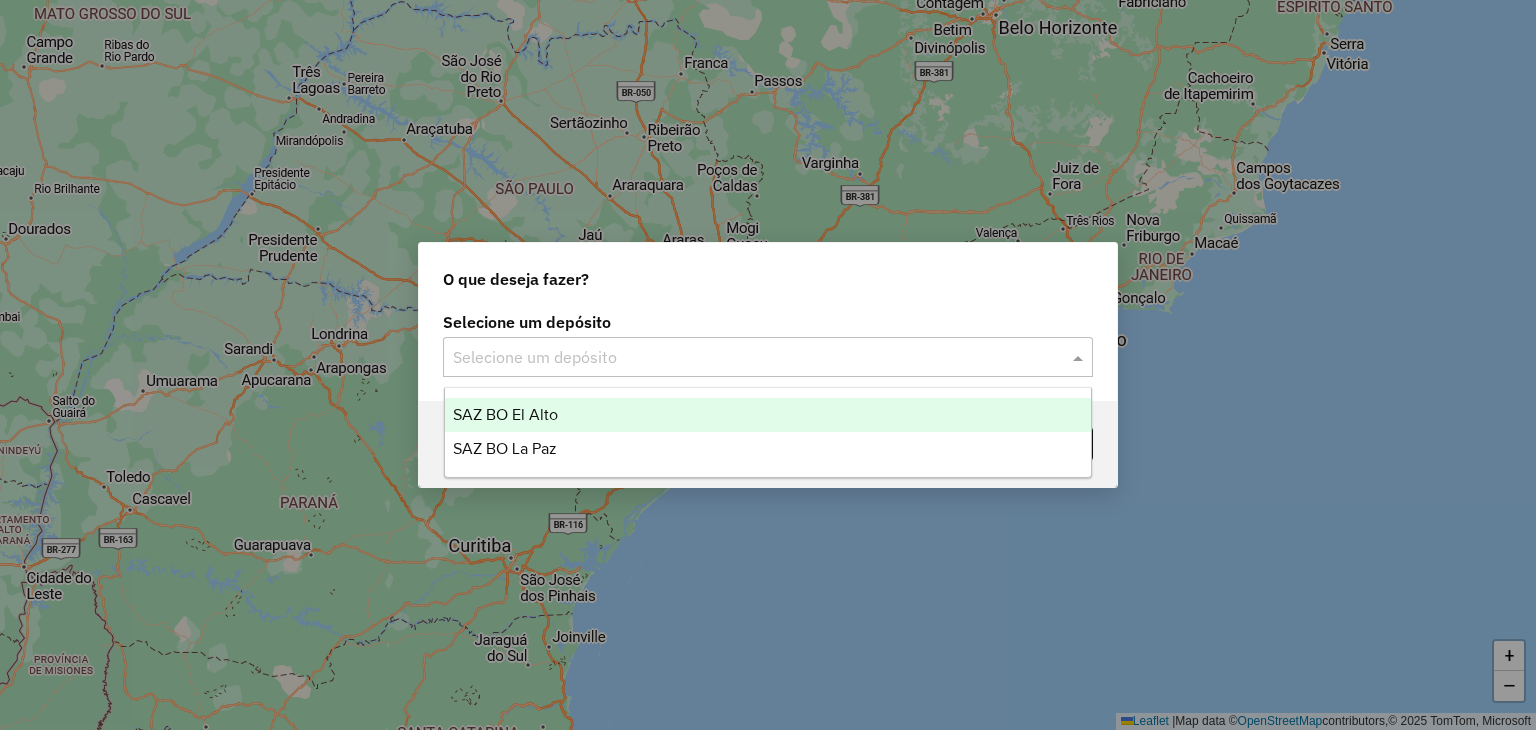 click 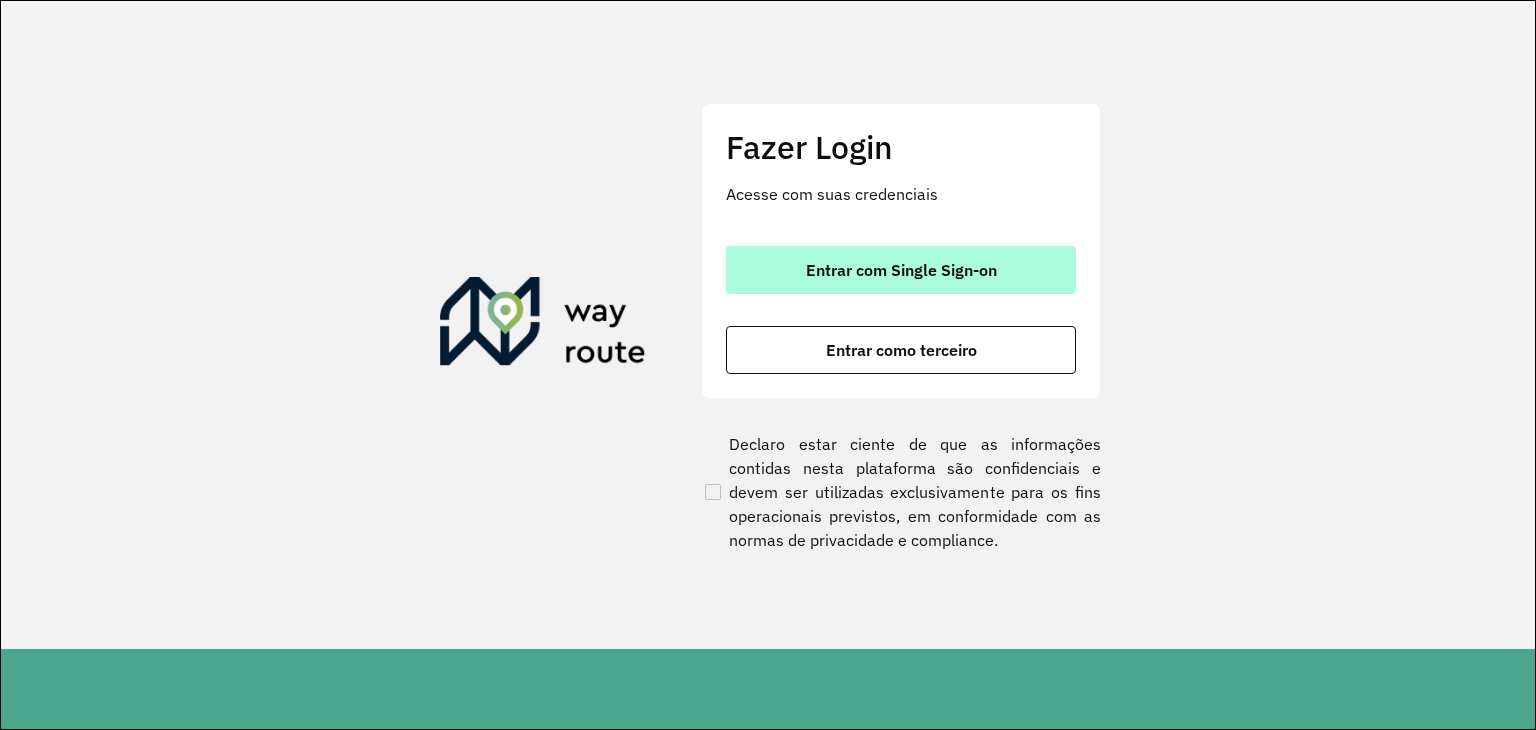 click on "Entrar com Single Sign-on" at bounding box center (901, 270) 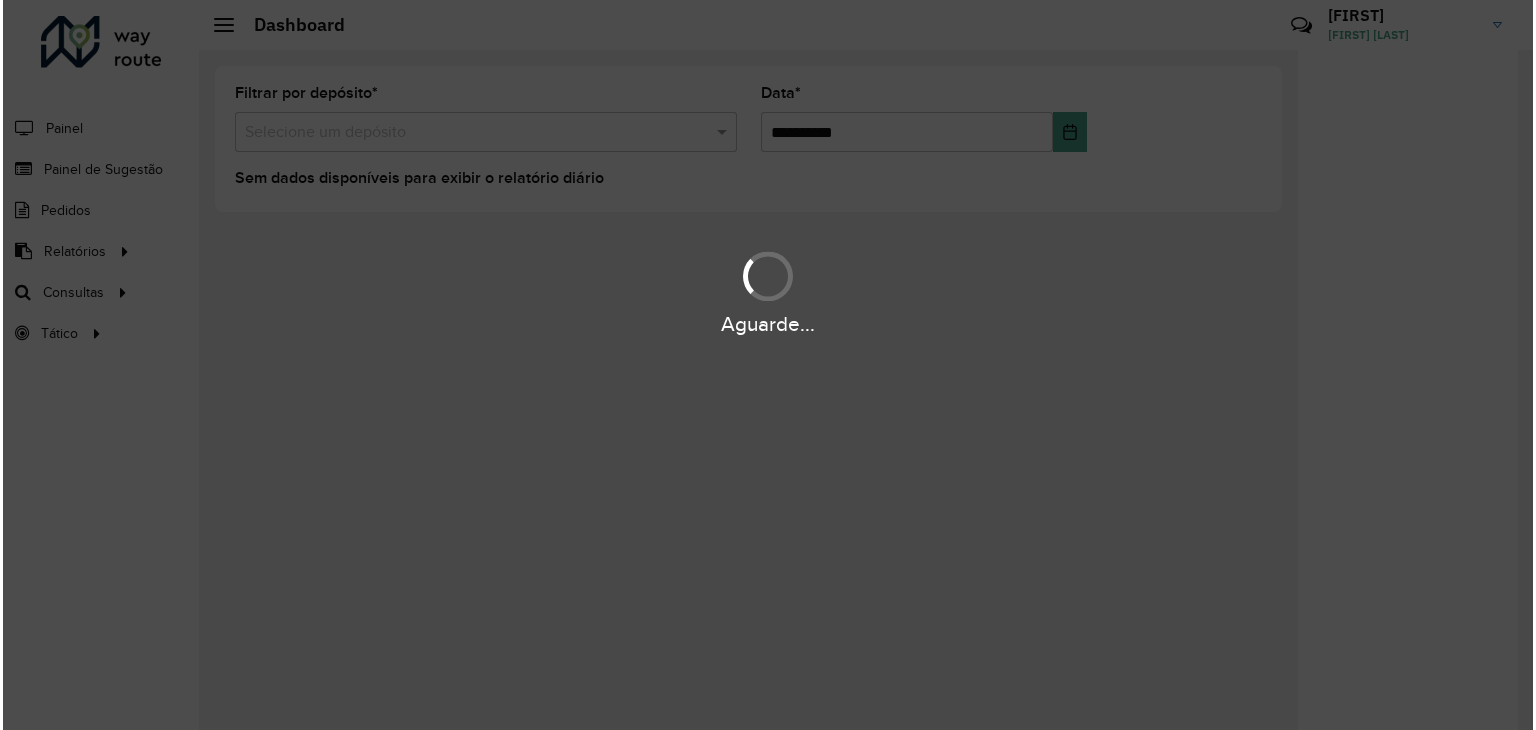 scroll, scrollTop: 0, scrollLeft: 0, axis: both 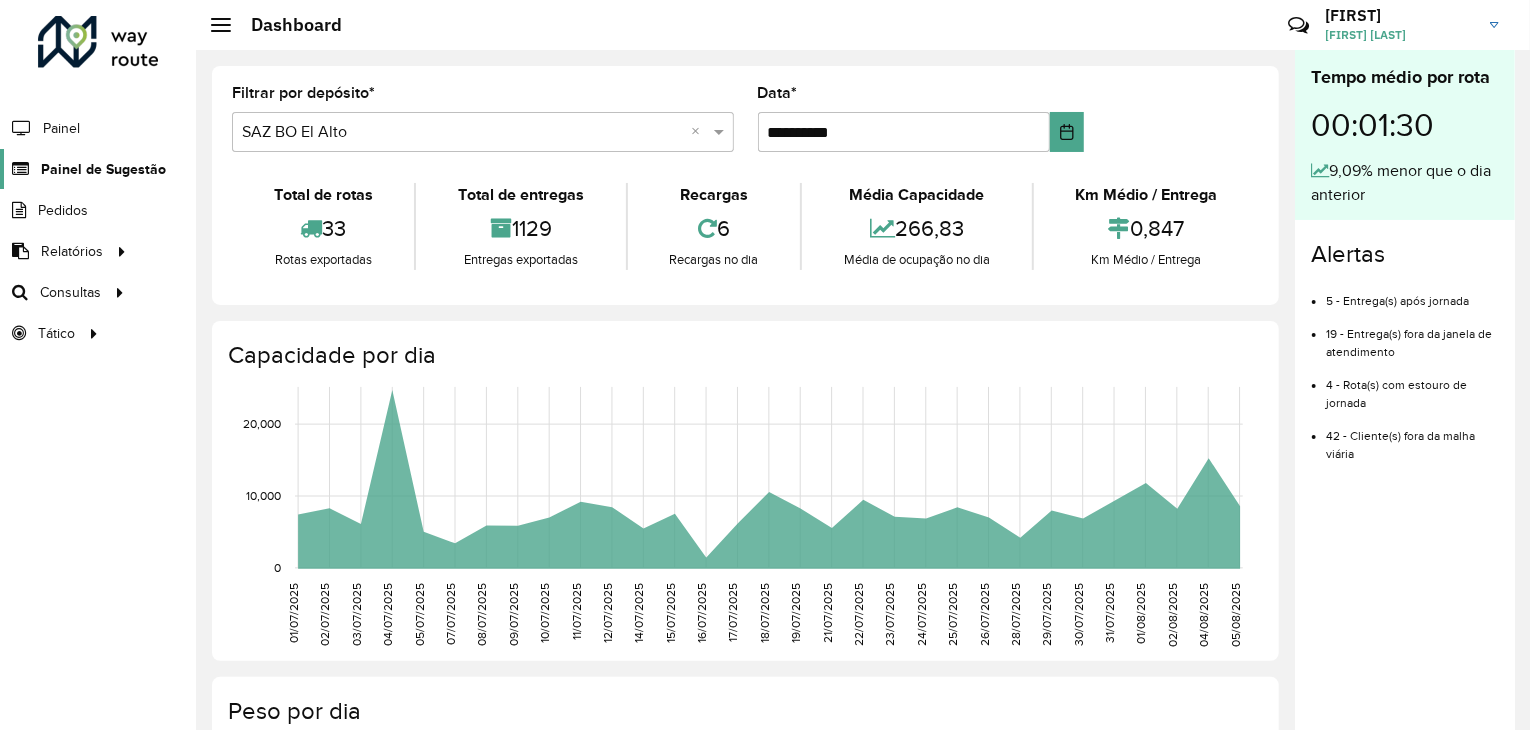 click on "Painel de Sugestão" 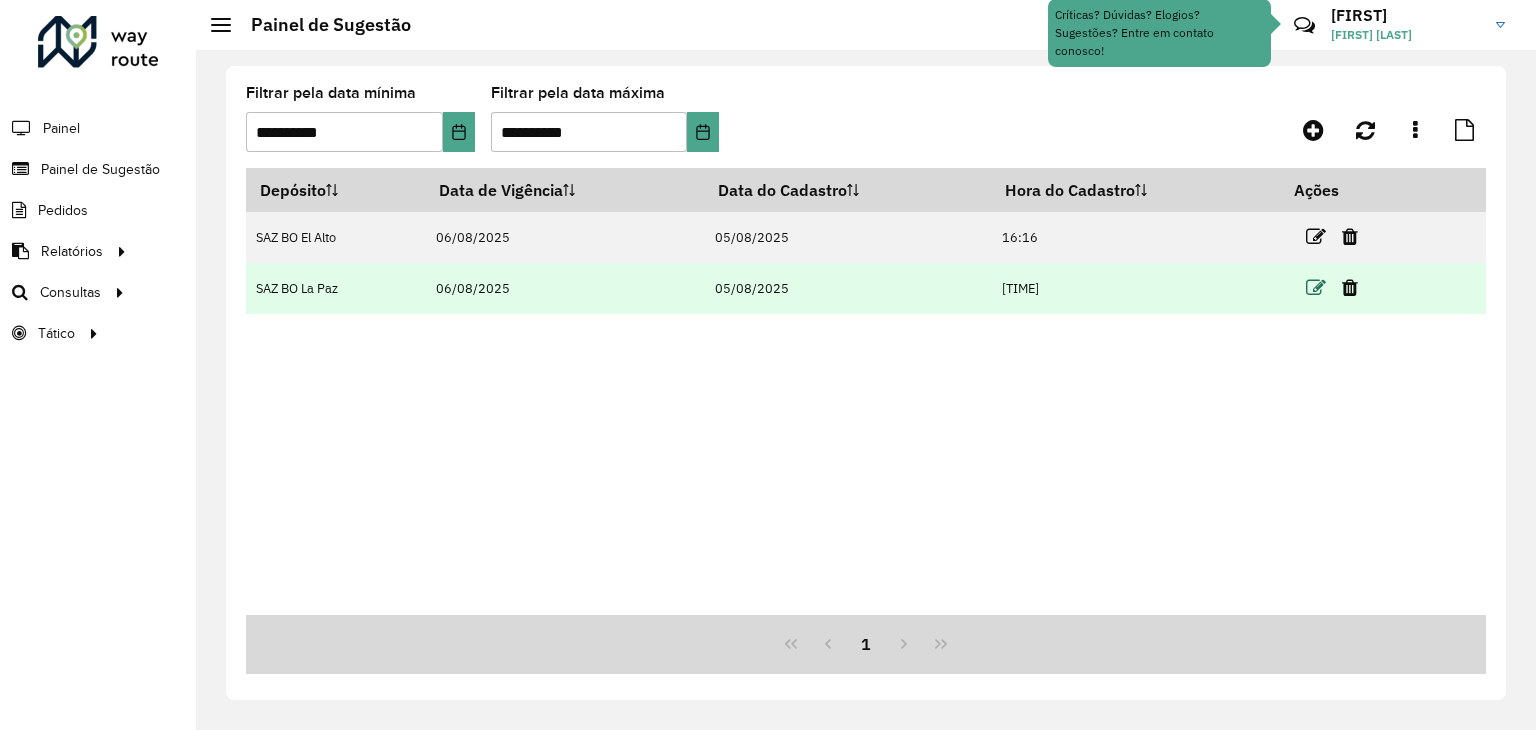 click at bounding box center (1316, 288) 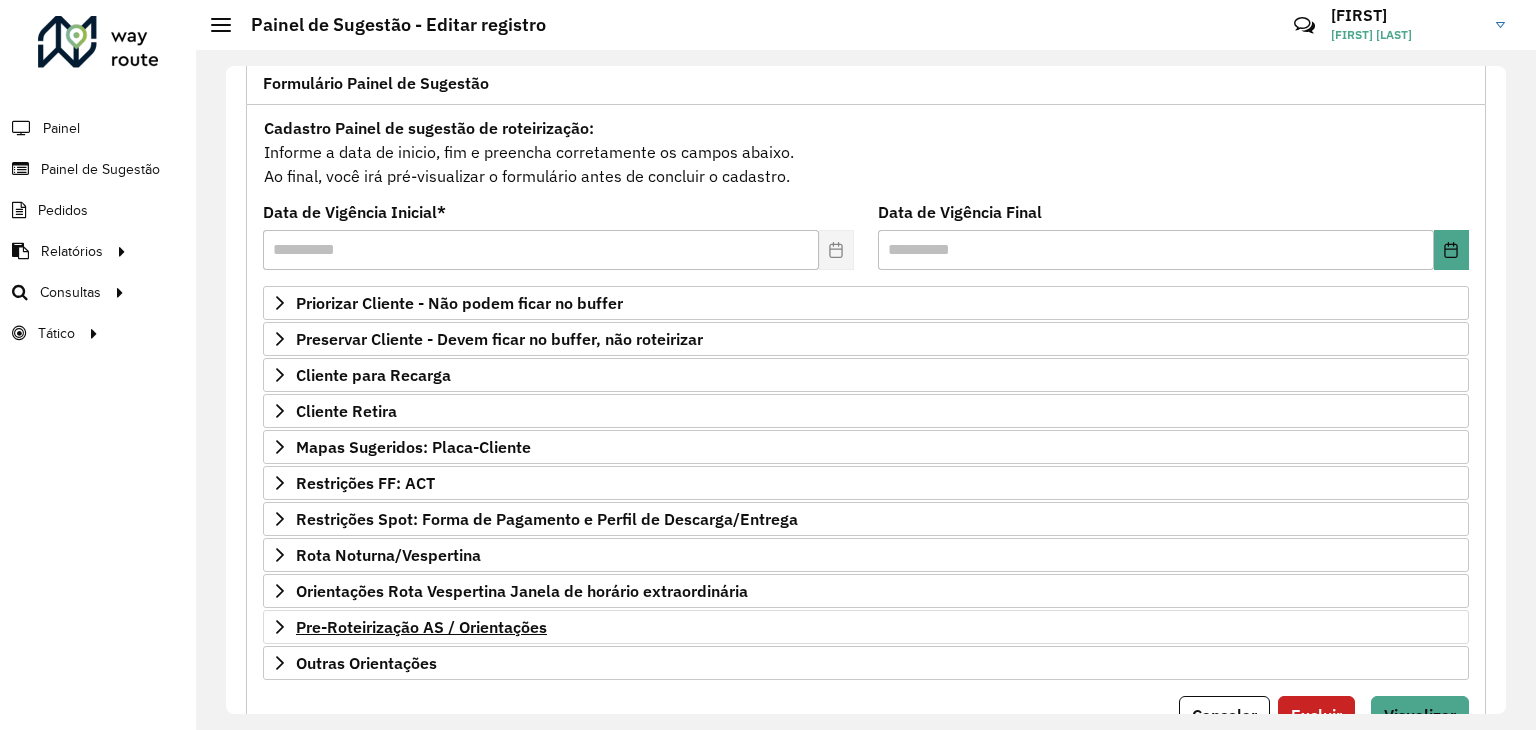scroll, scrollTop: 224, scrollLeft: 0, axis: vertical 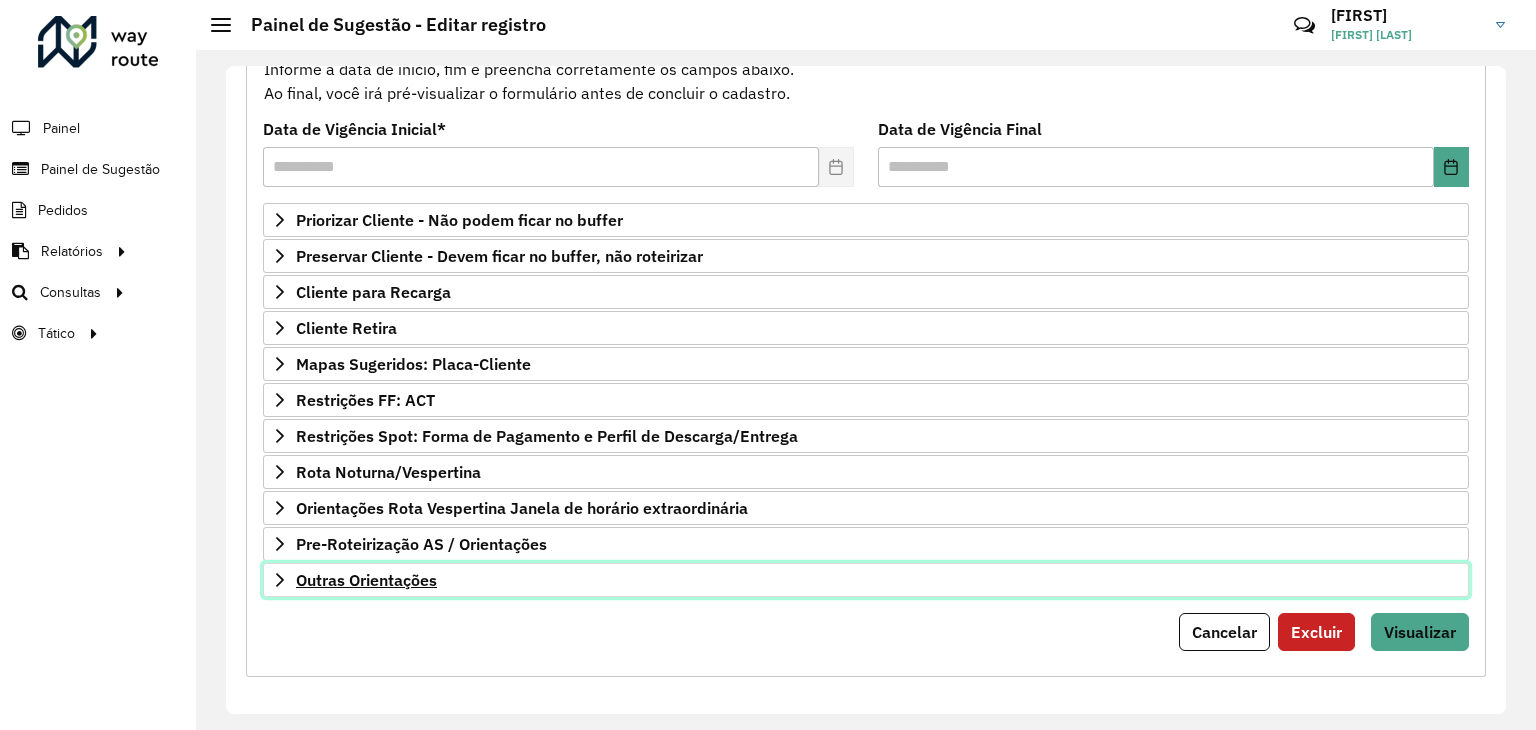 click on "Outras Orientações" at bounding box center [366, 580] 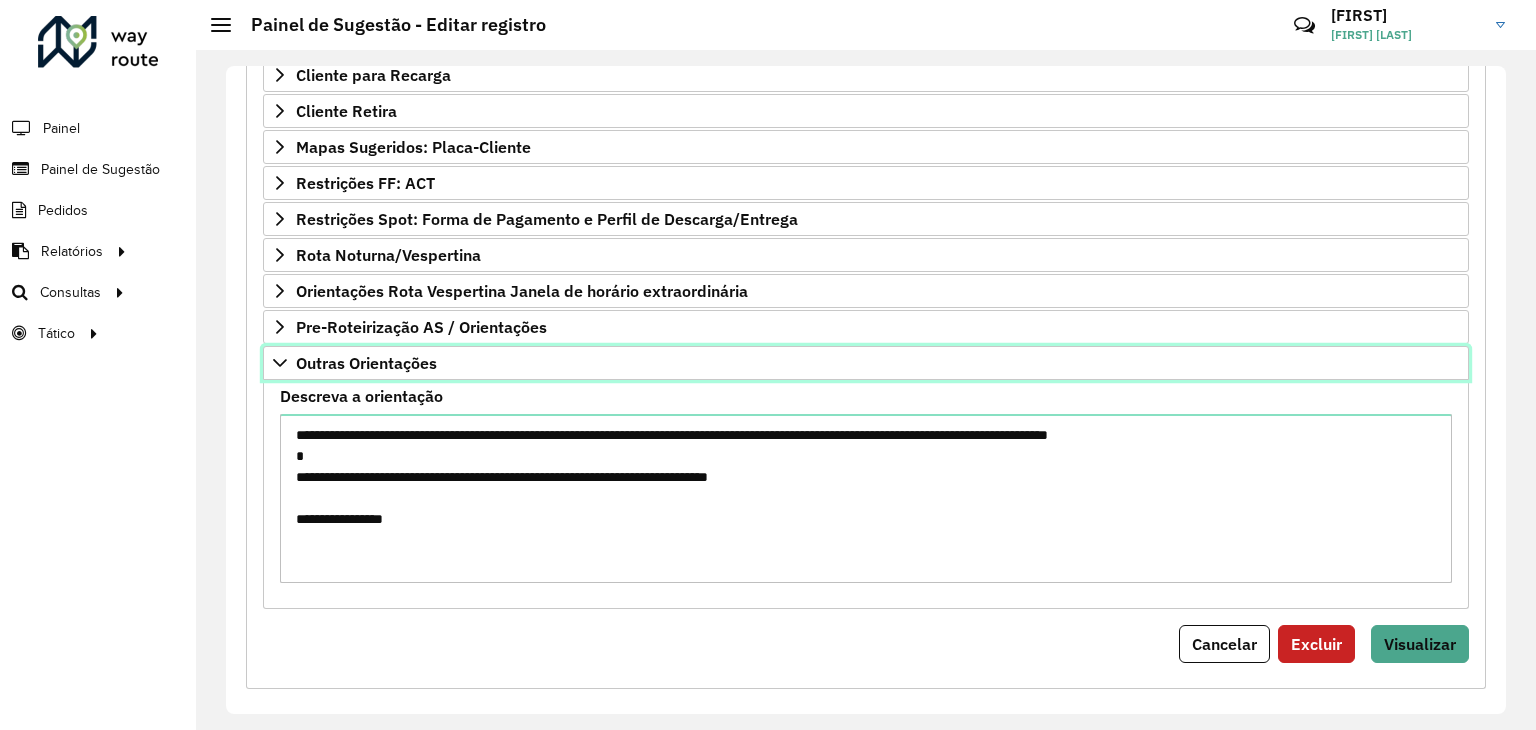 scroll, scrollTop: 453, scrollLeft: 0, axis: vertical 